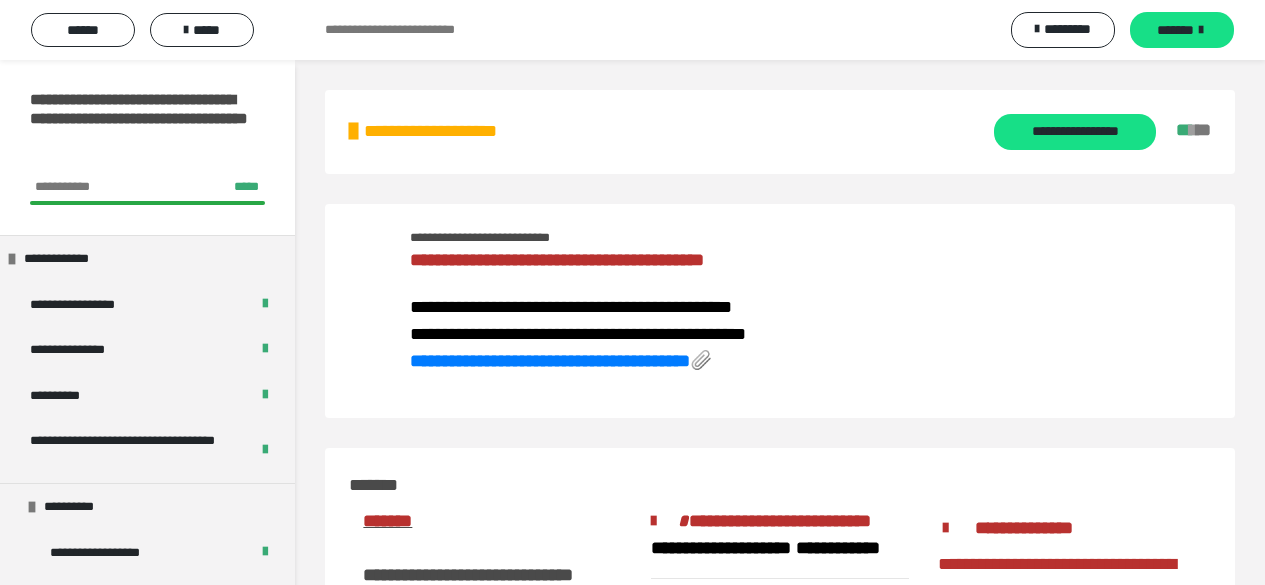 scroll, scrollTop: 1860, scrollLeft: 0, axis: vertical 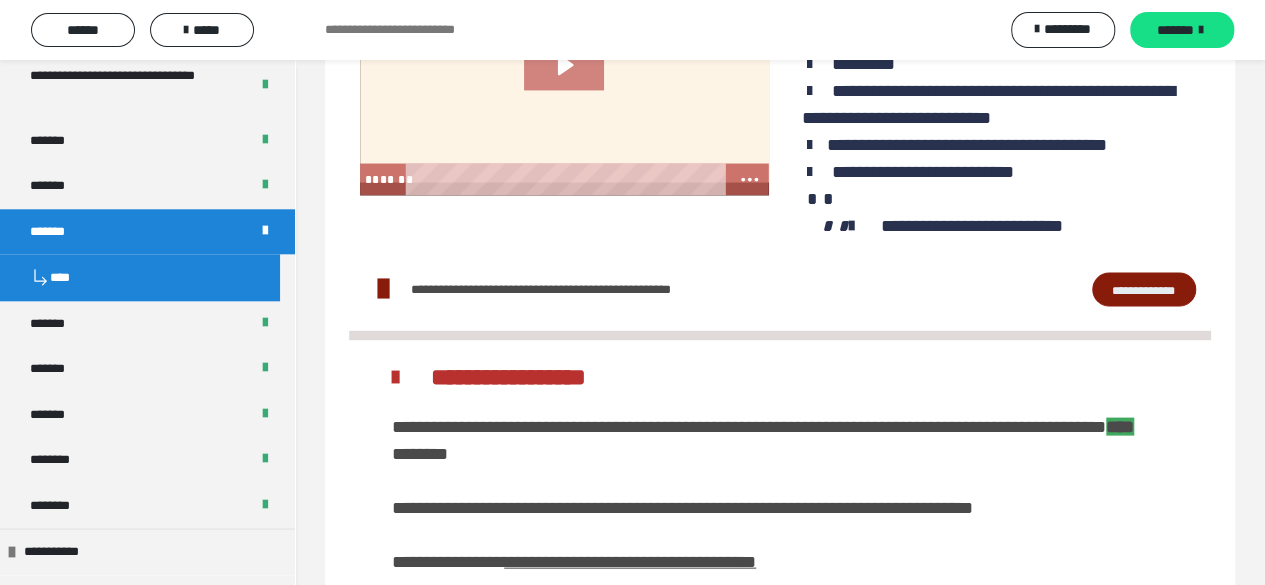 click 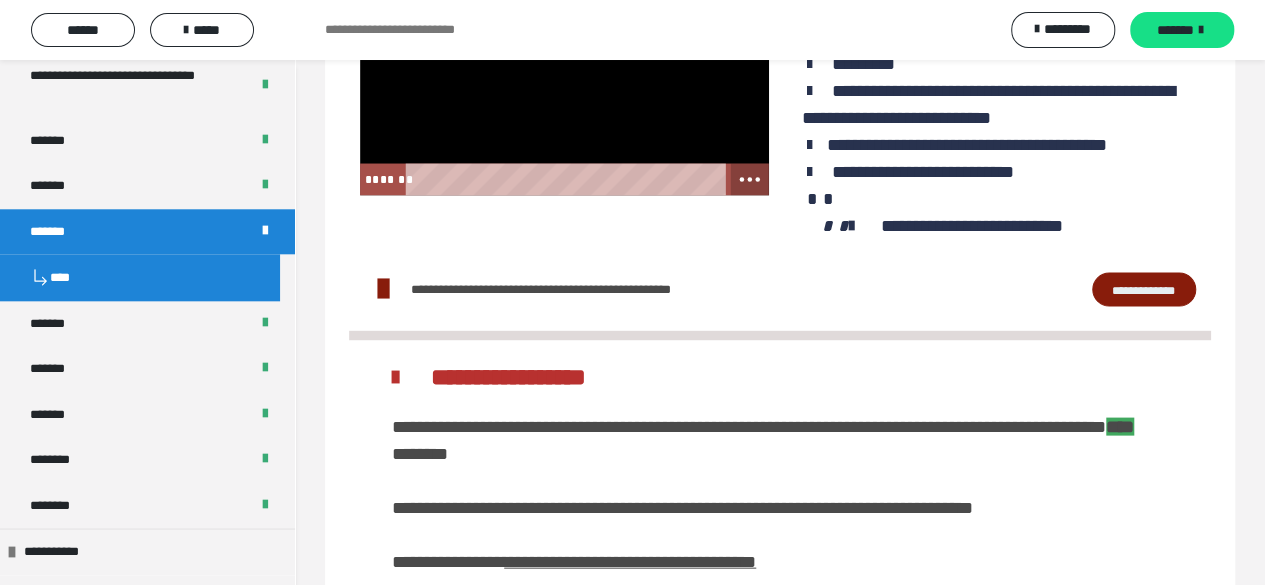 click 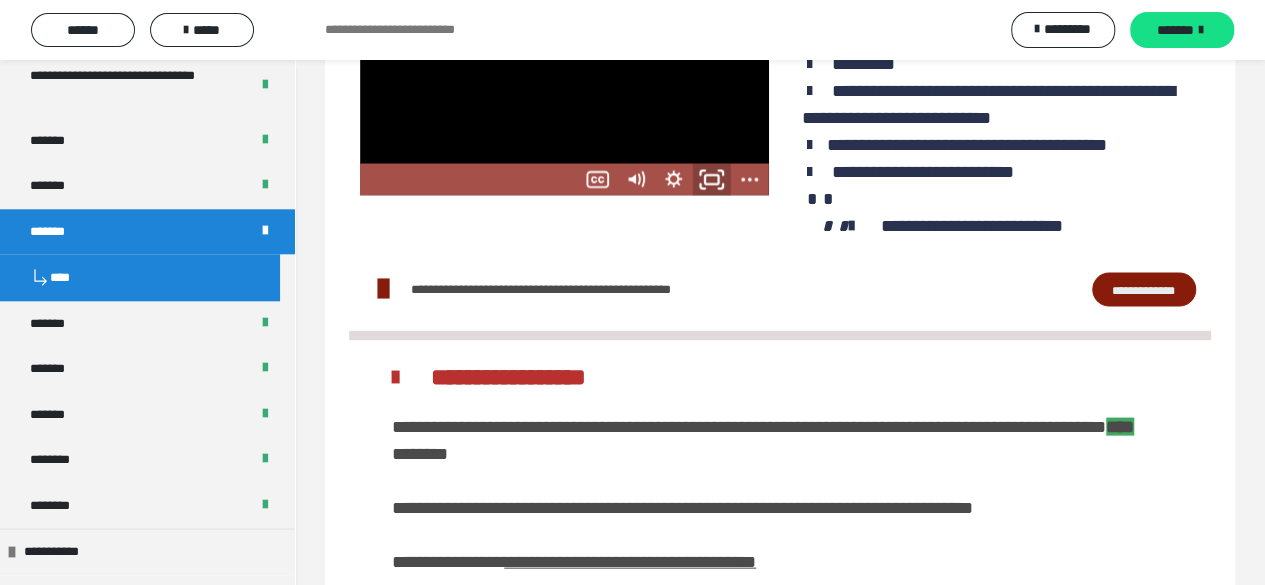 click 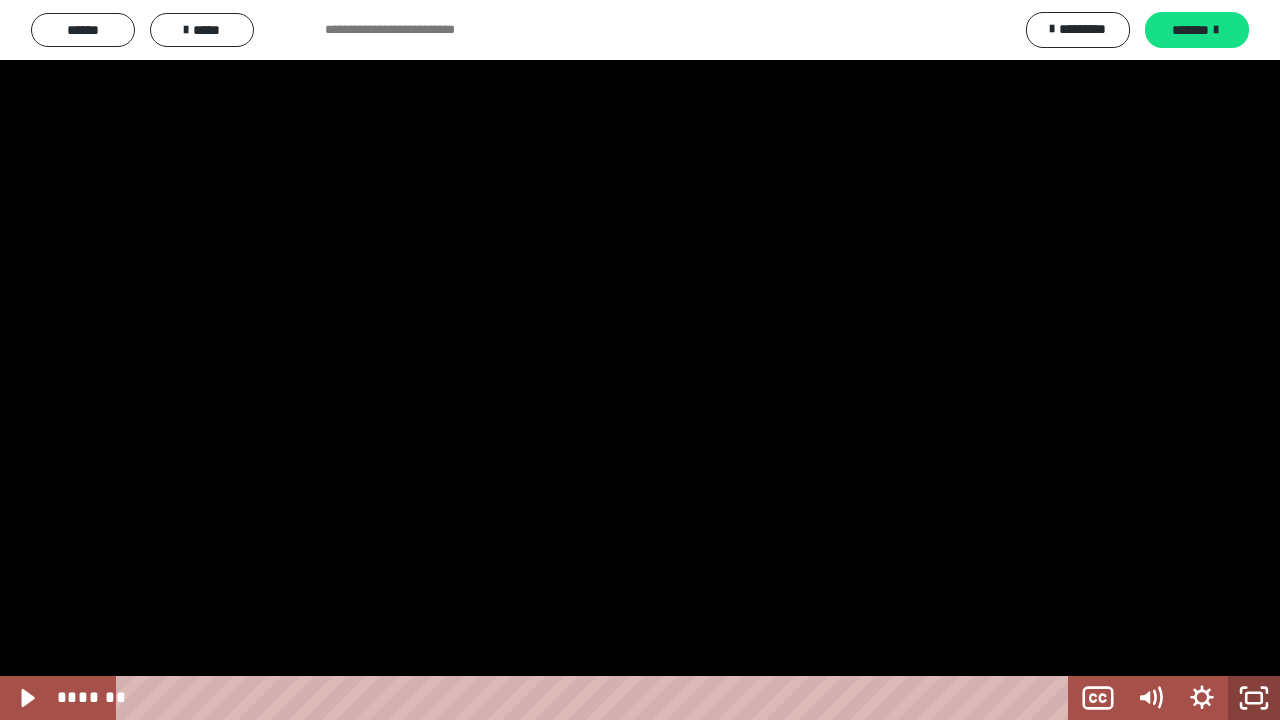 click 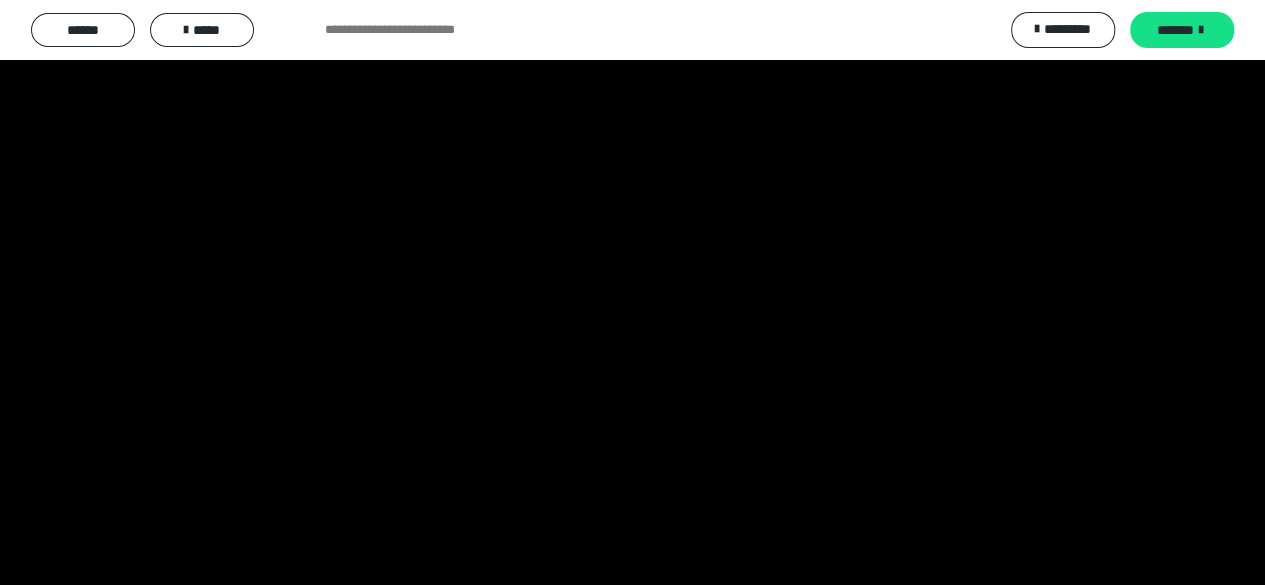 scroll, scrollTop: 1160, scrollLeft: 0, axis: vertical 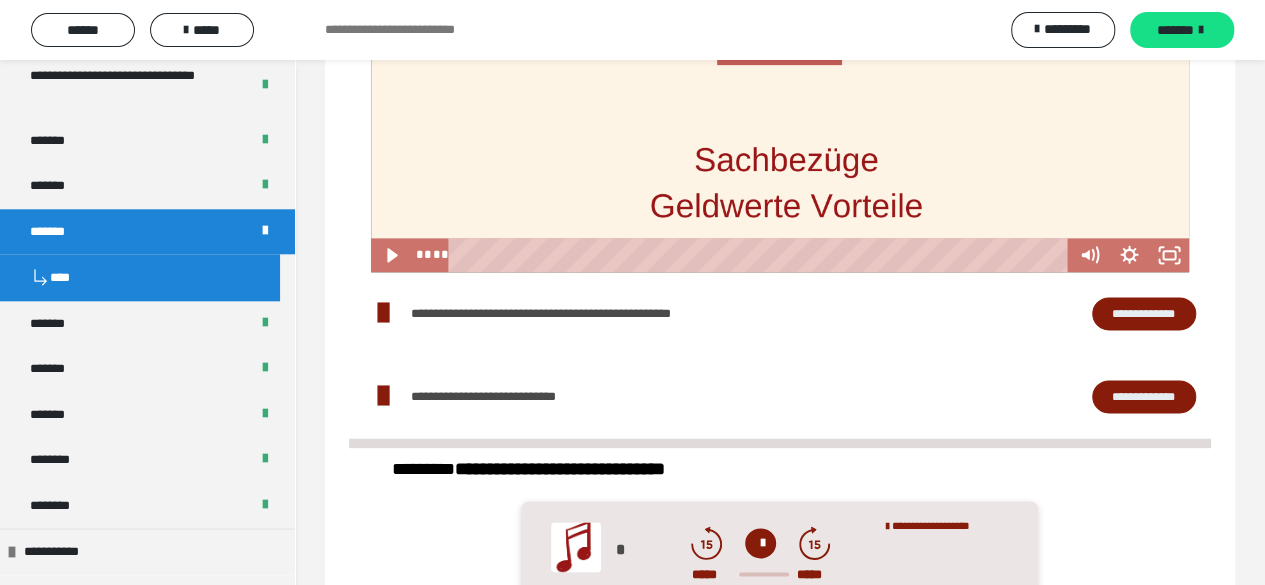 click at bounding box center (780, 41) 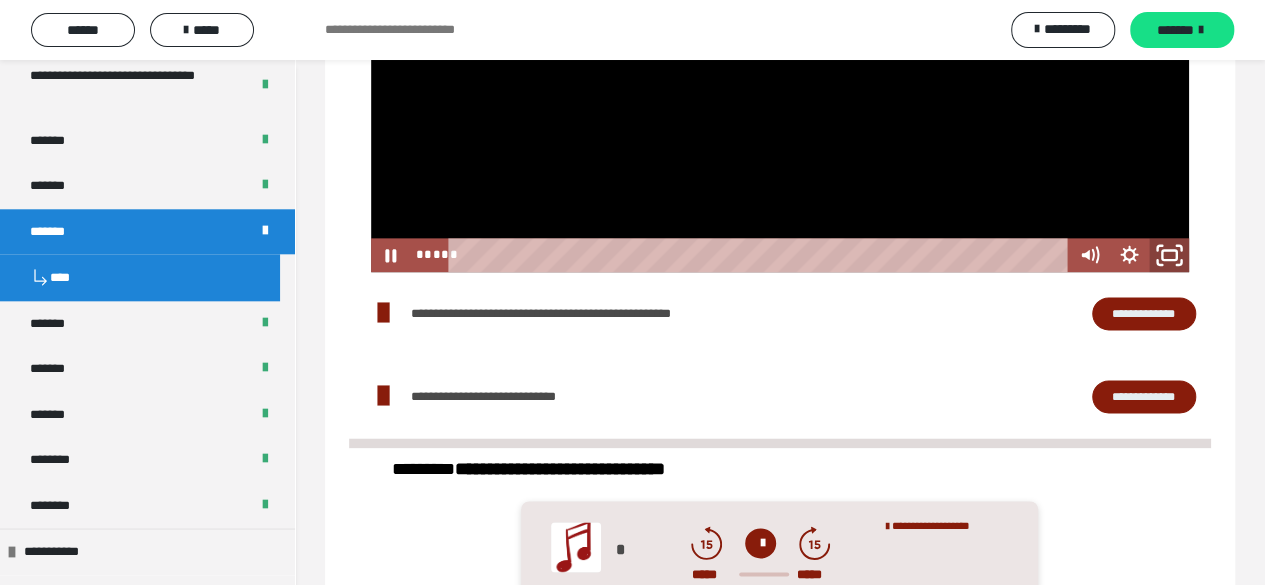 click 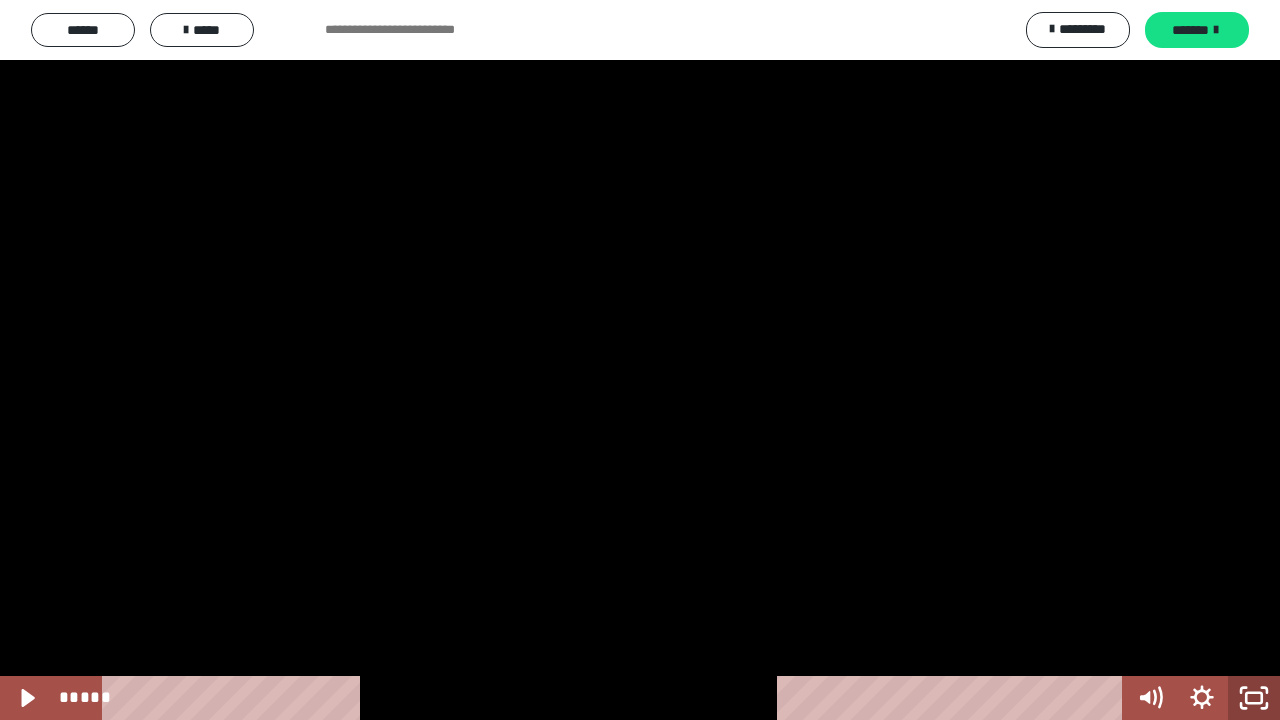 click 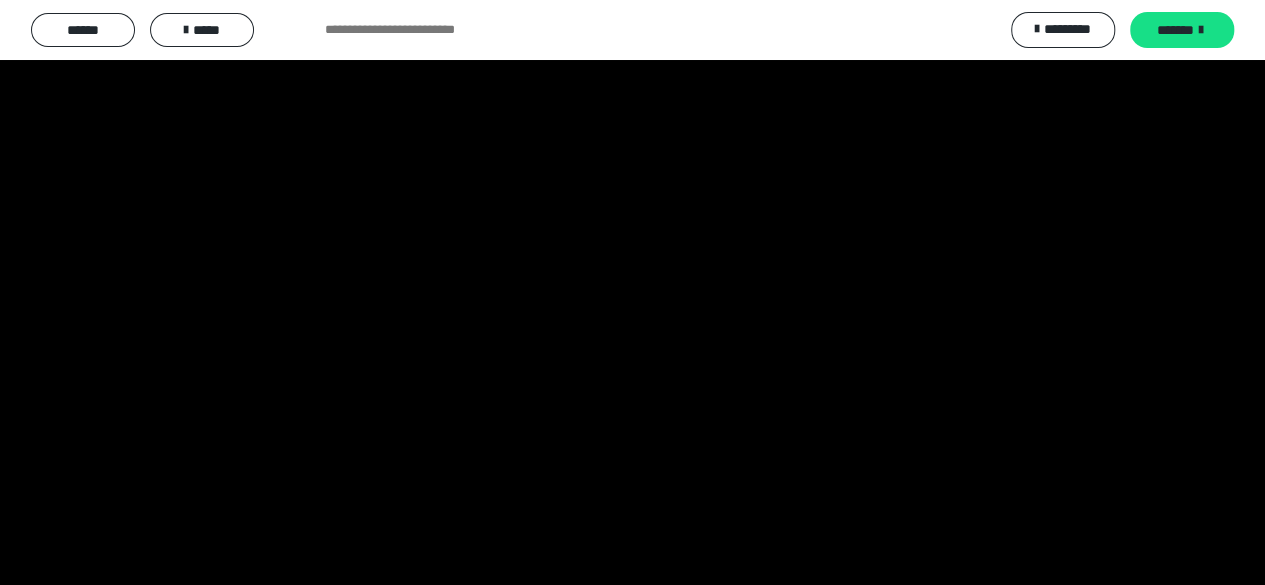 scroll, scrollTop: 0, scrollLeft: 0, axis: both 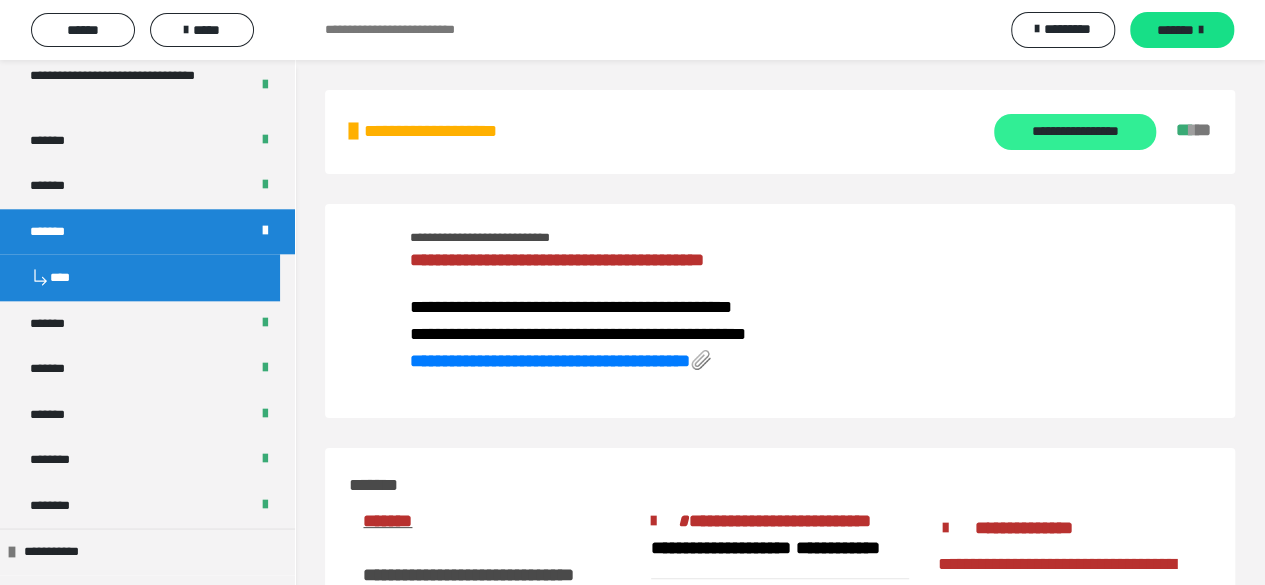 click on "**********" at bounding box center (1074, 132) 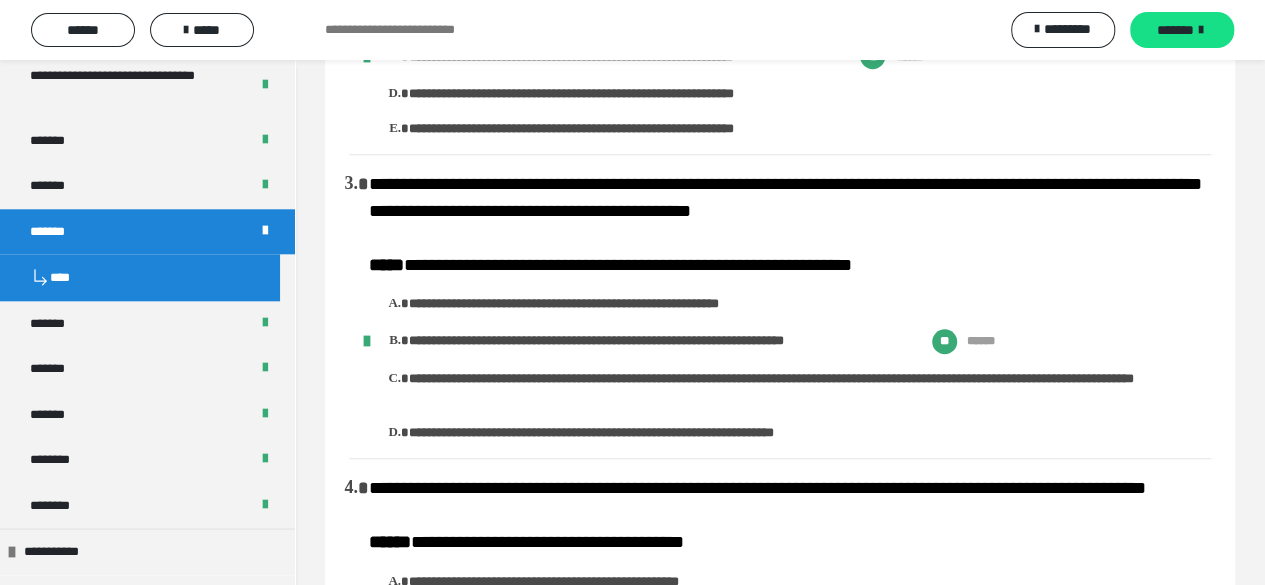 scroll, scrollTop: 0, scrollLeft: 0, axis: both 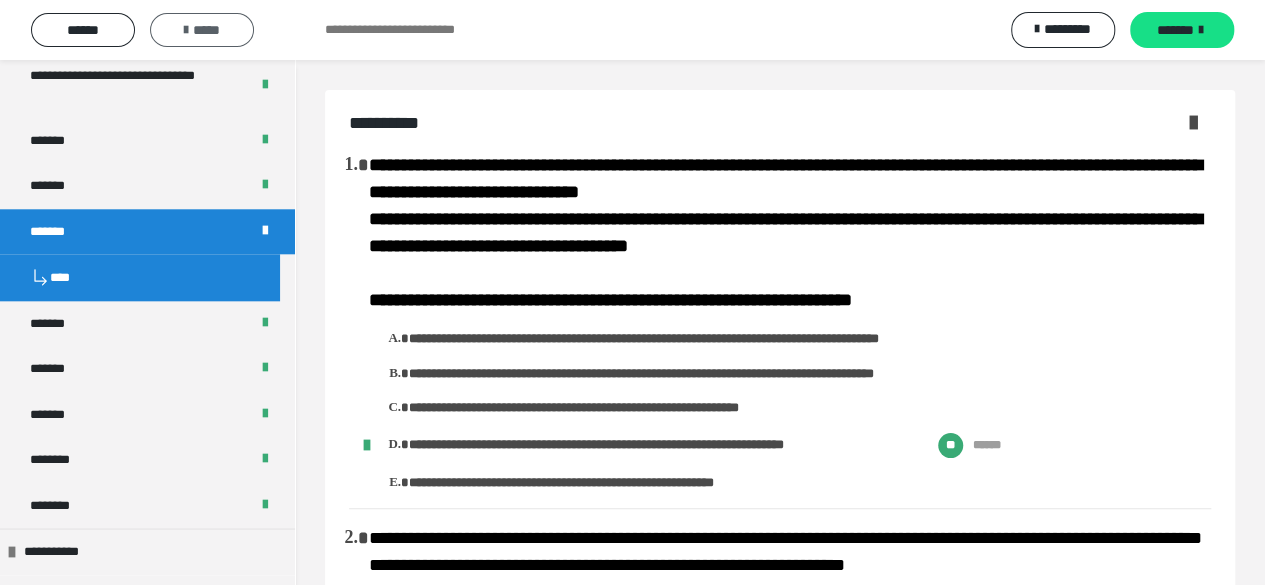 click on "*****" at bounding box center (202, 30) 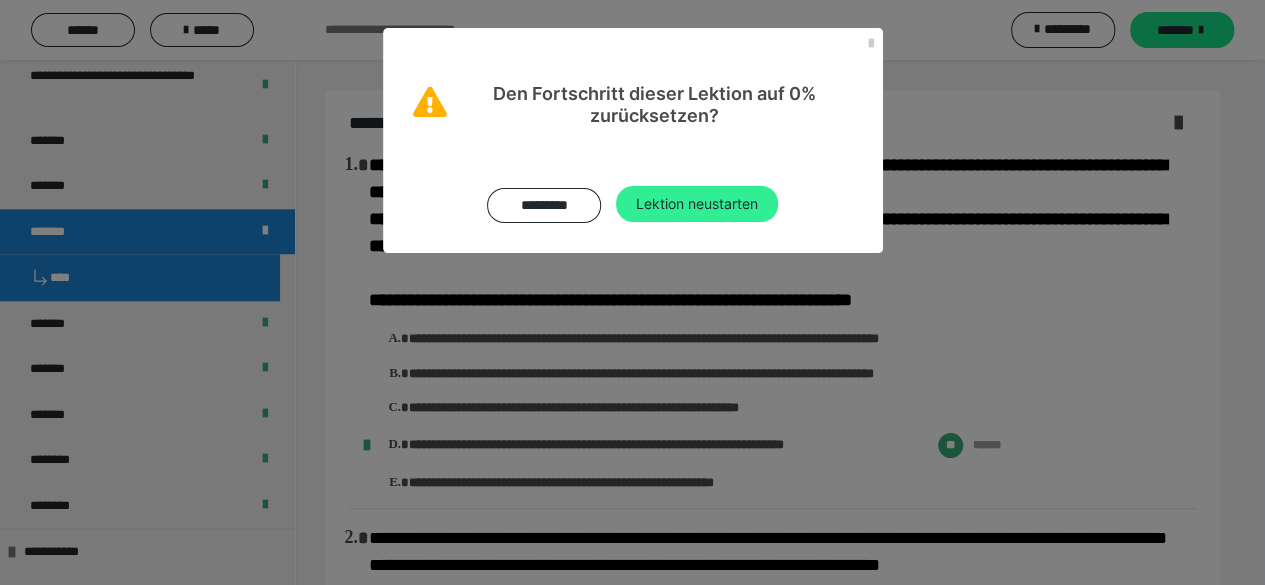 click on "Lektion neustarten" at bounding box center (697, 204) 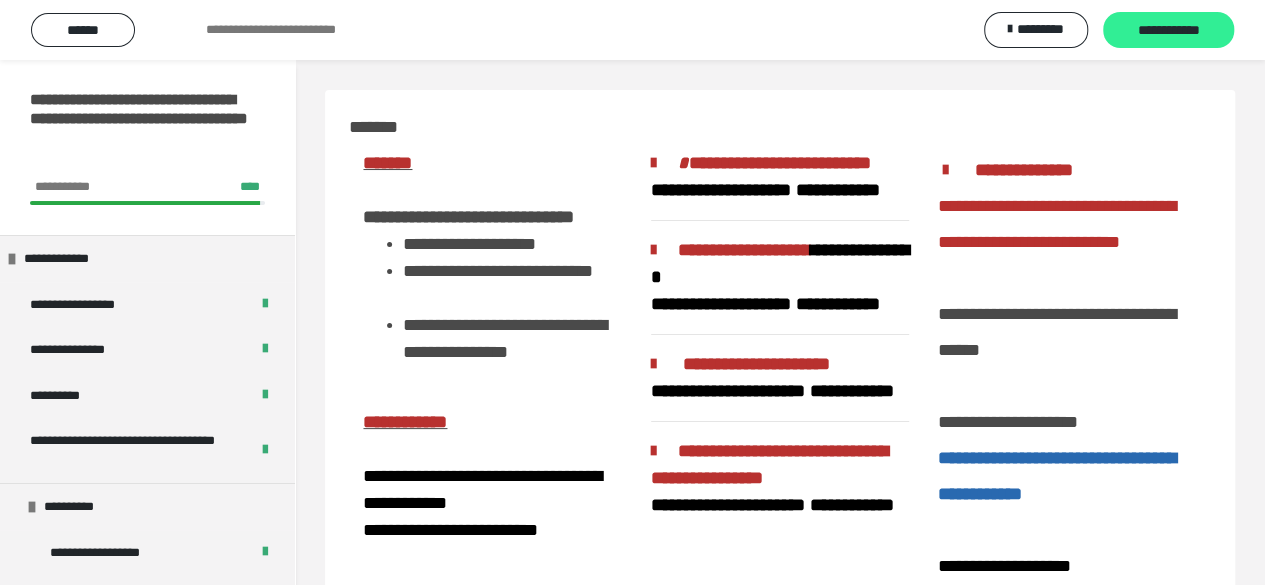 click on "**********" at bounding box center (1168, 31) 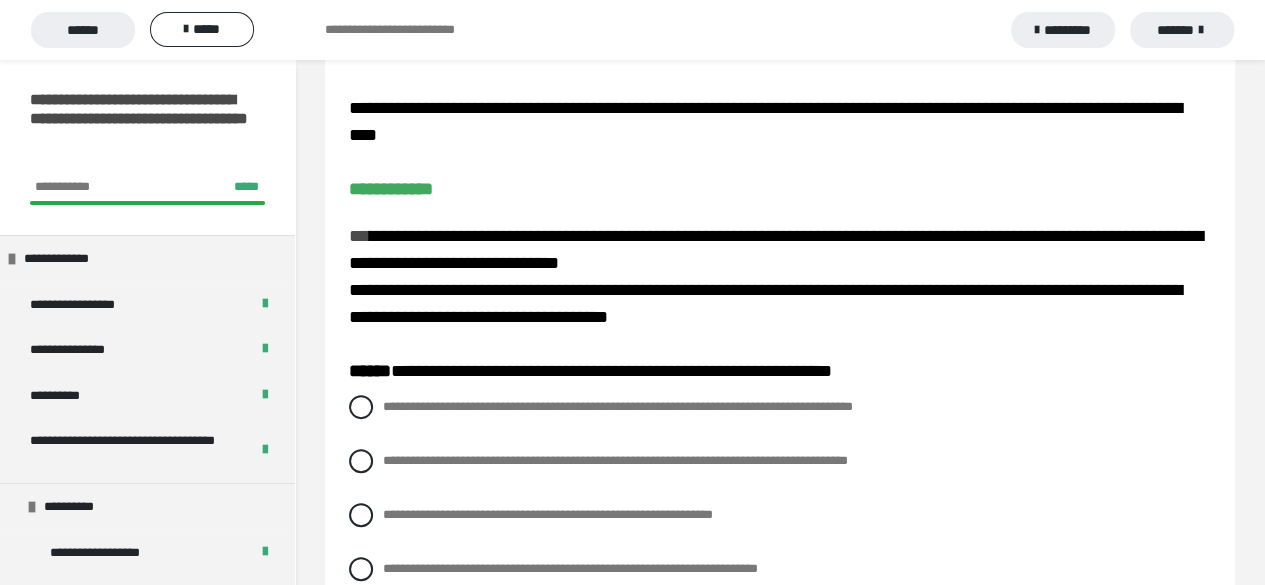 scroll, scrollTop: 200, scrollLeft: 0, axis: vertical 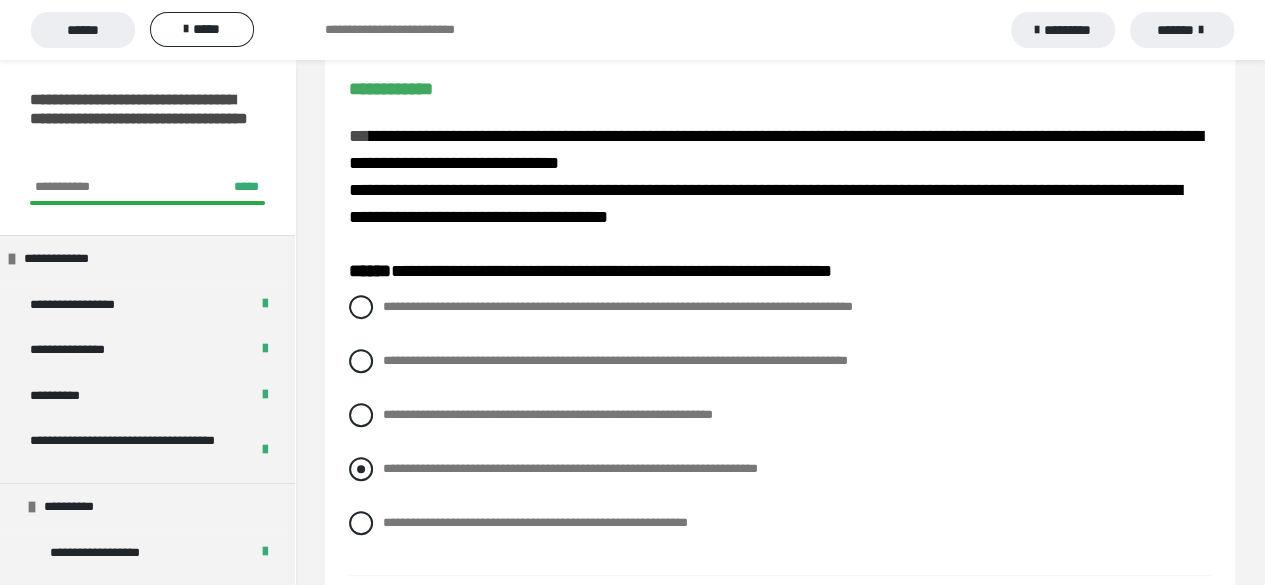 click at bounding box center (361, 469) 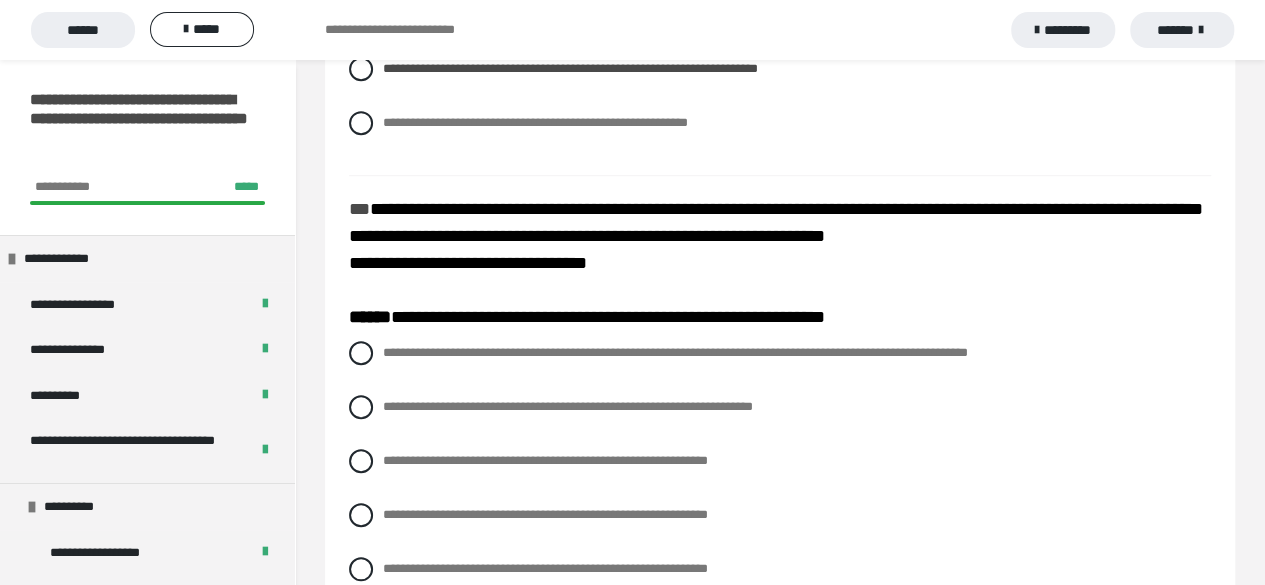 scroll, scrollTop: 700, scrollLeft: 0, axis: vertical 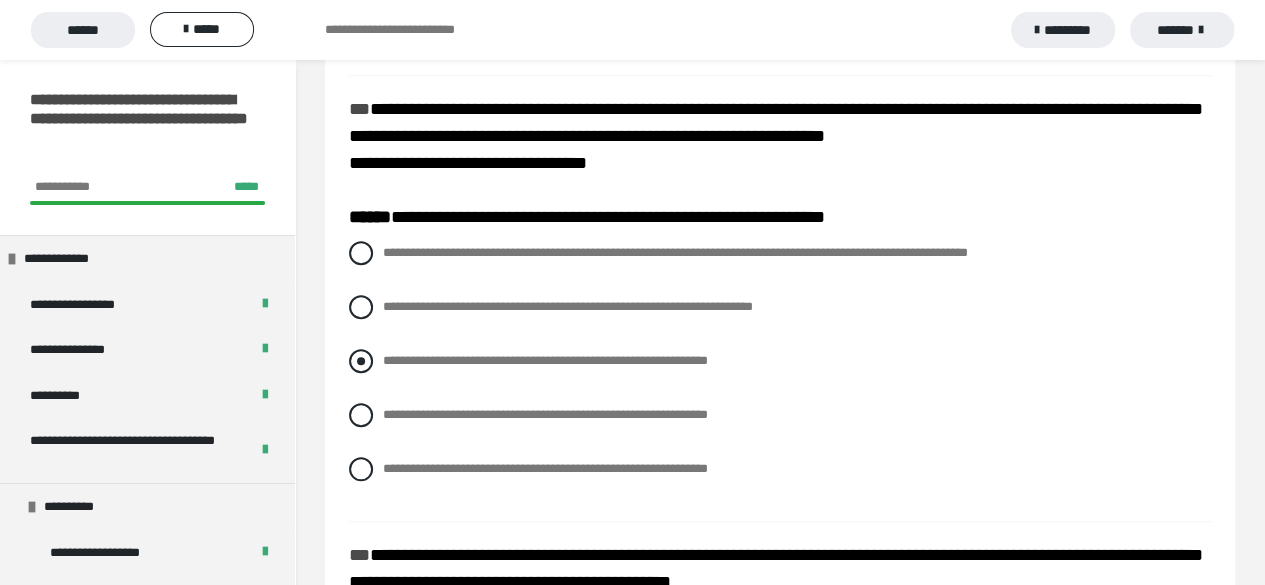 click at bounding box center [361, 361] 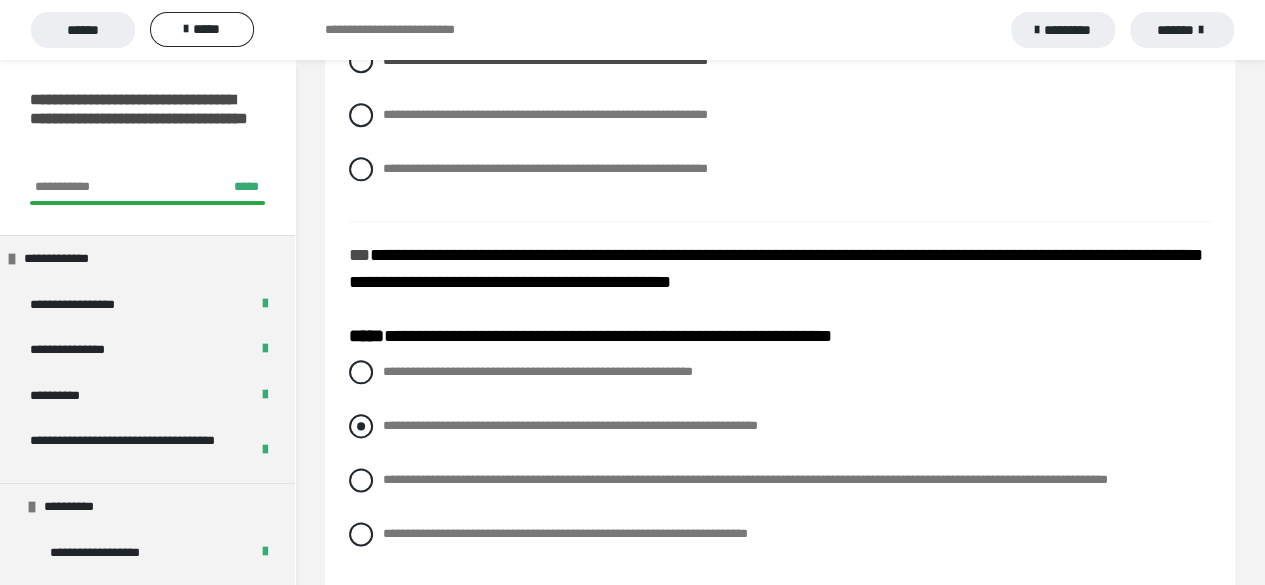 scroll, scrollTop: 1100, scrollLeft: 0, axis: vertical 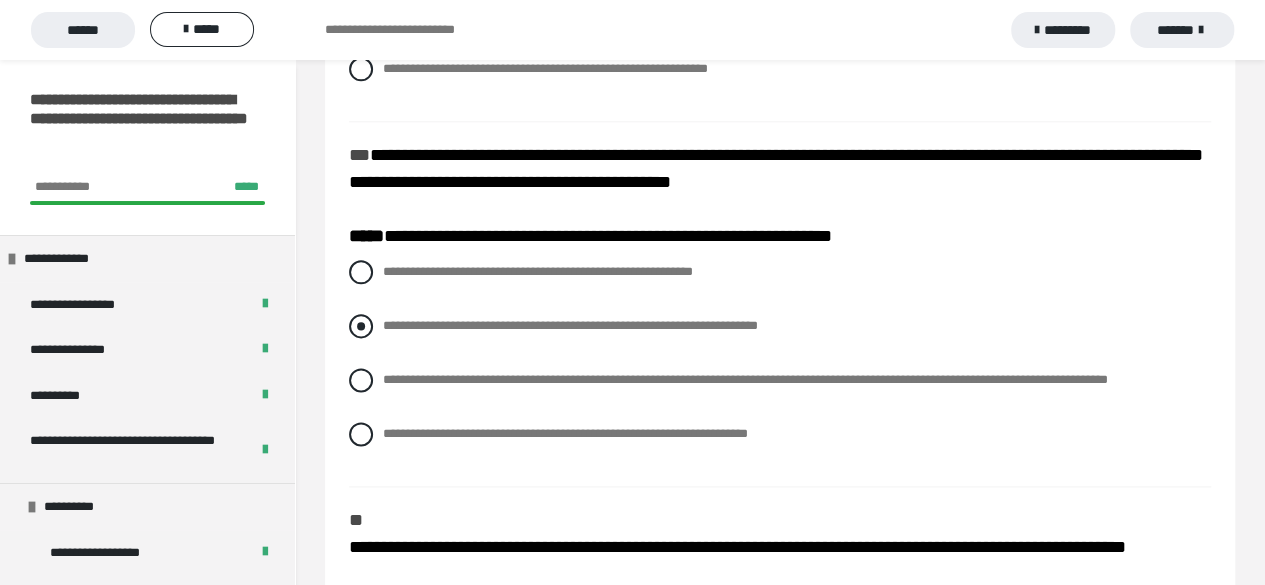 click at bounding box center [361, 326] 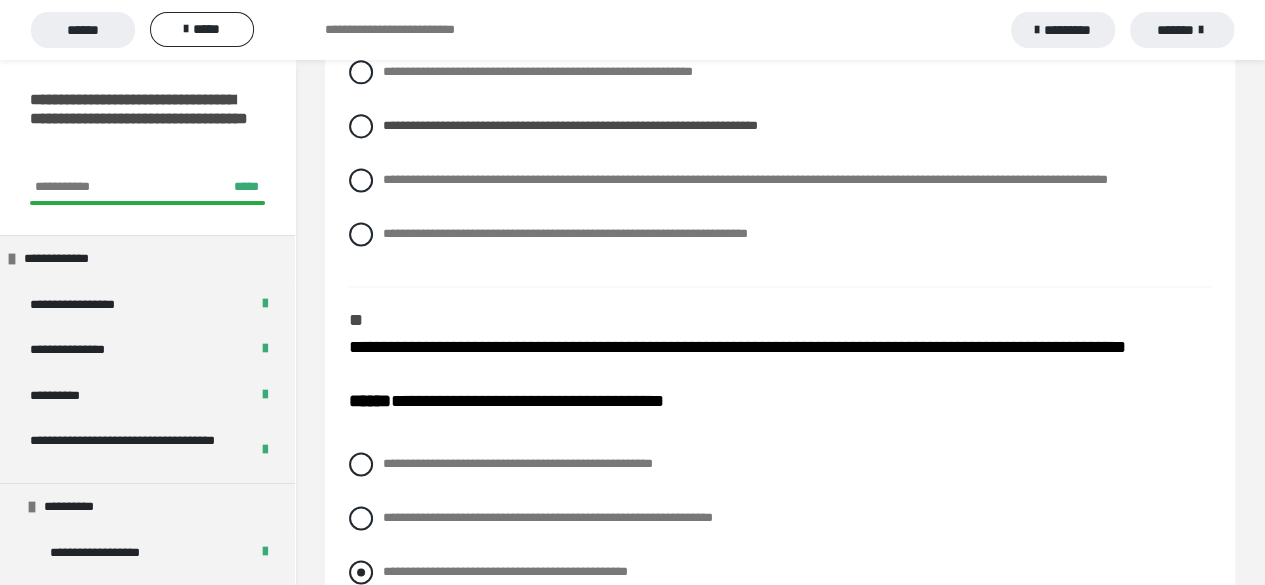 scroll, scrollTop: 1400, scrollLeft: 0, axis: vertical 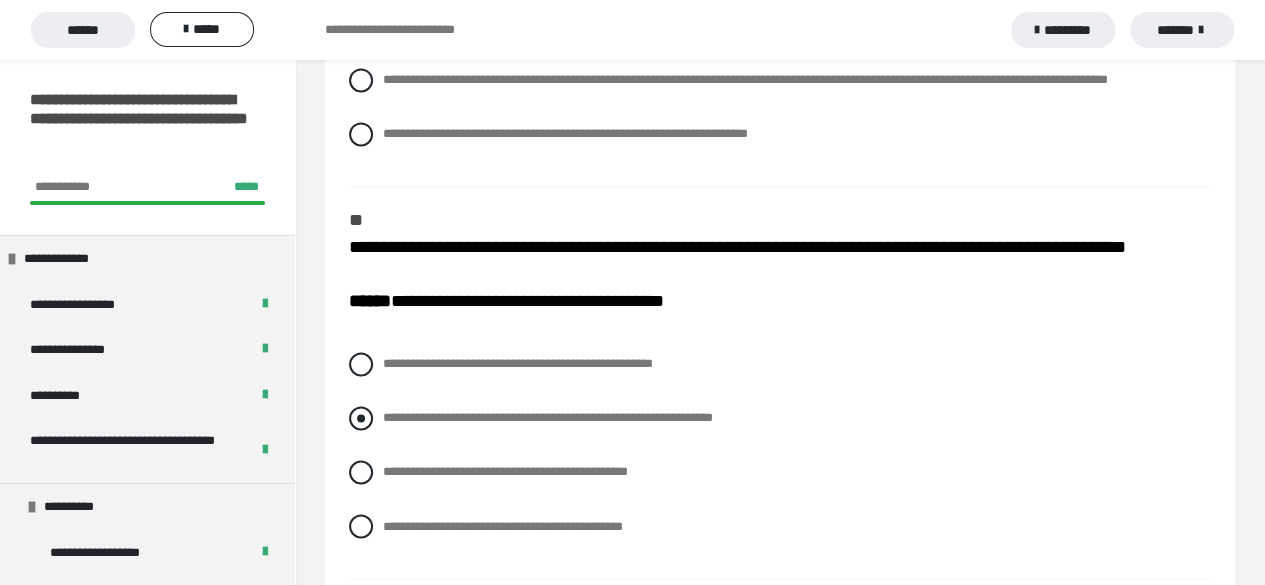 click at bounding box center [361, 418] 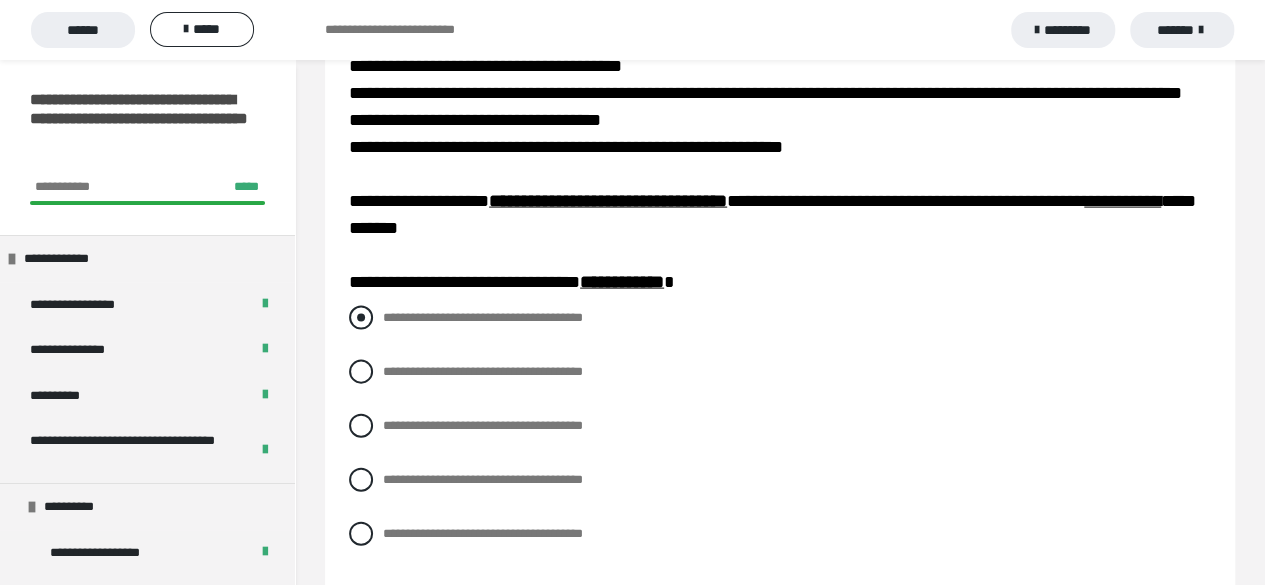 scroll, scrollTop: 2100, scrollLeft: 0, axis: vertical 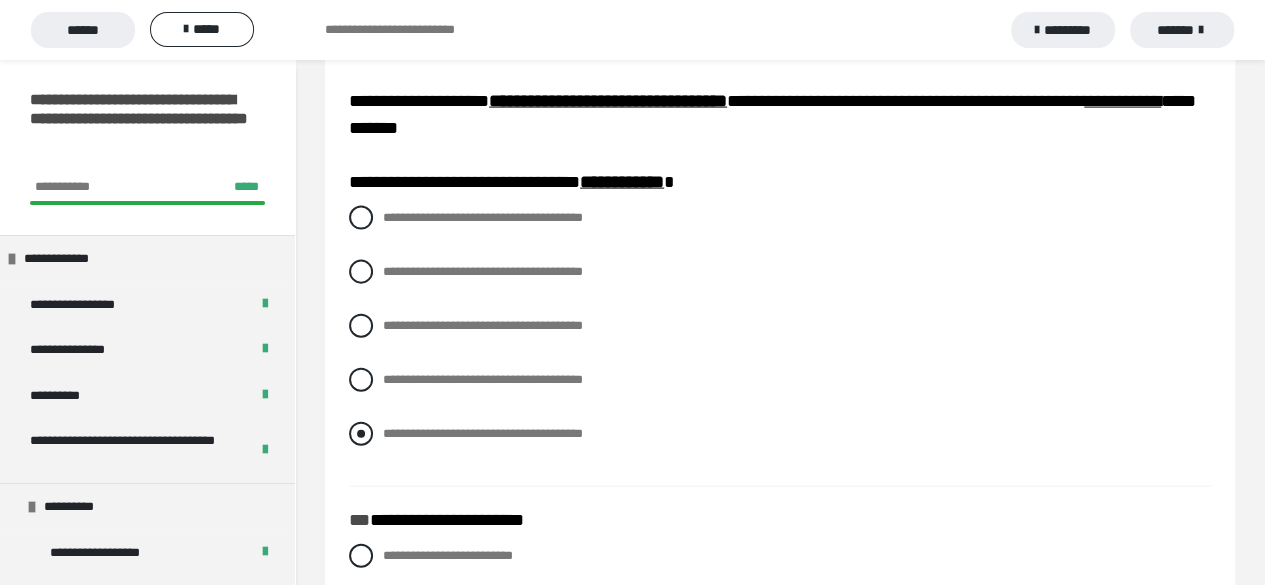 click at bounding box center (361, 434) 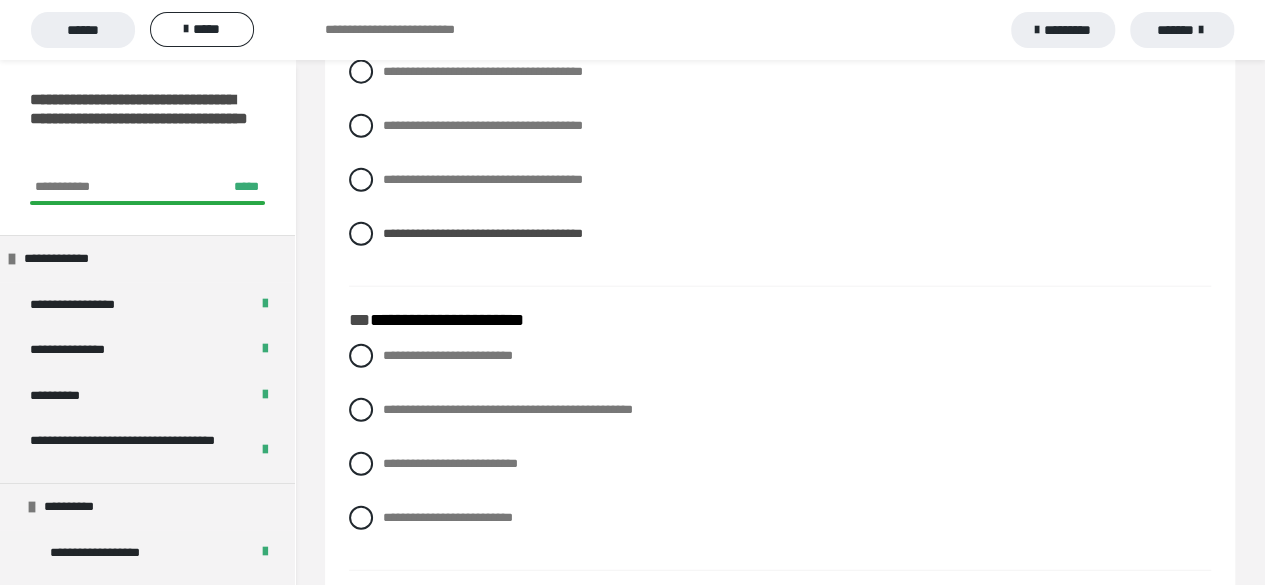 scroll, scrollTop: 2400, scrollLeft: 0, axis: vertical 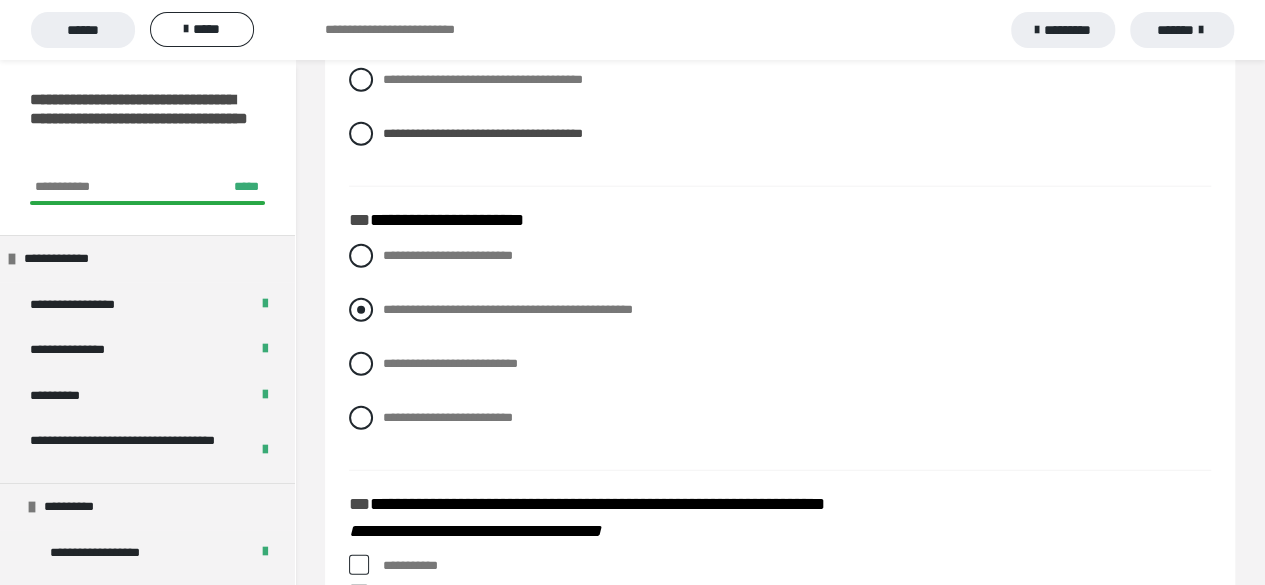 click at bounding box center (361, 310) 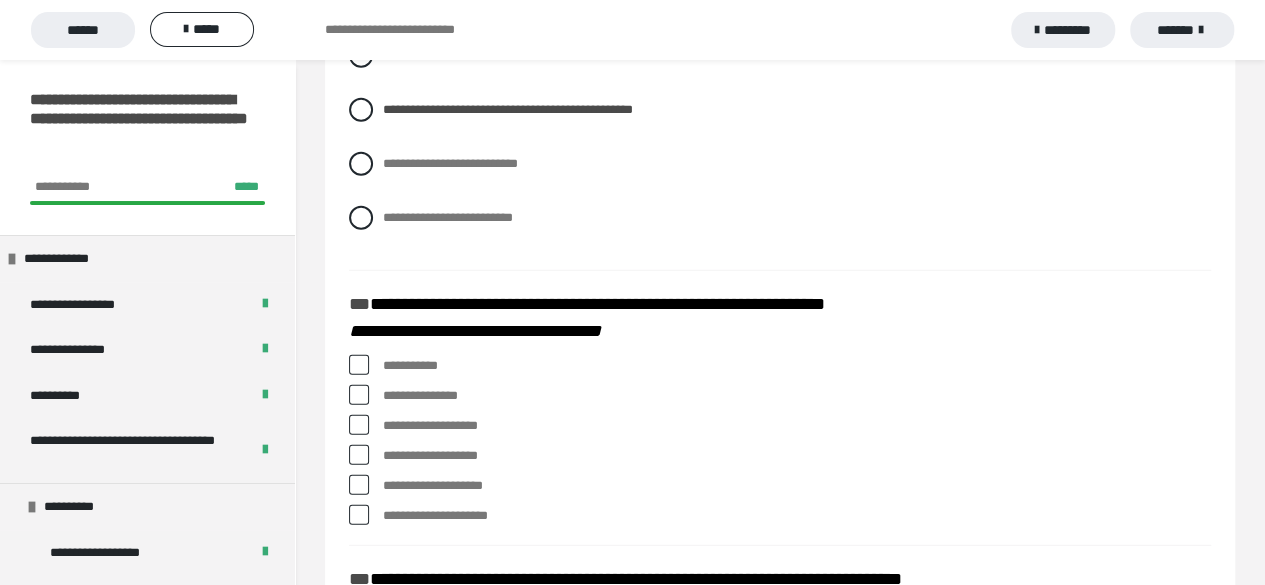 scroll, scrollTop: 2700, scrollLeft: 0, axis: vertical 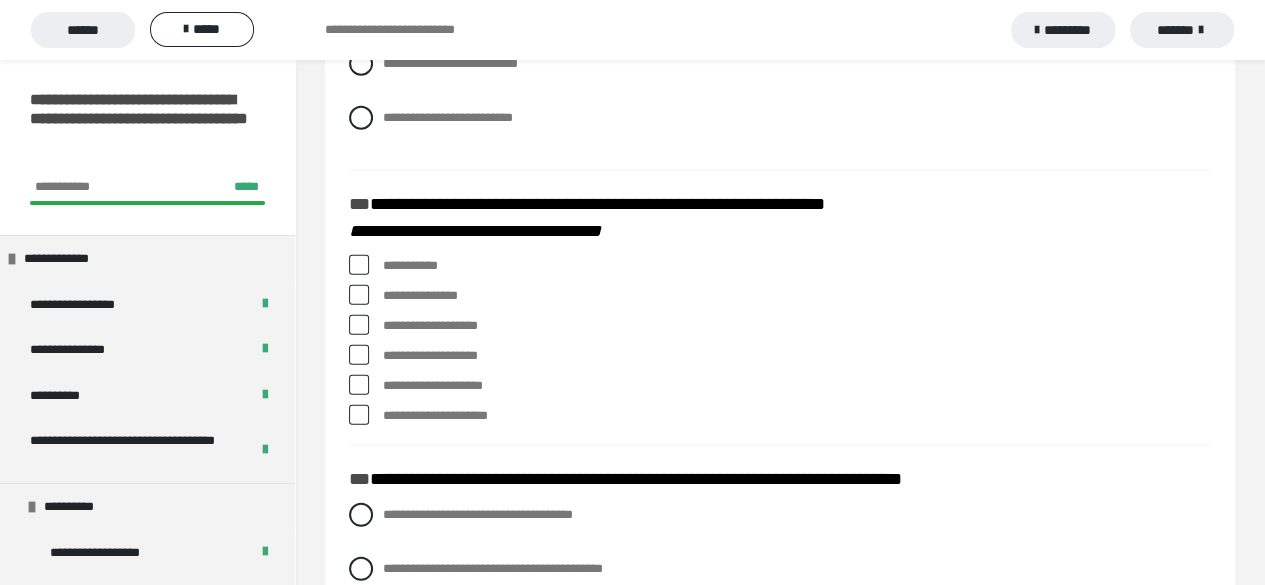 click at bounding box center (359, 325) 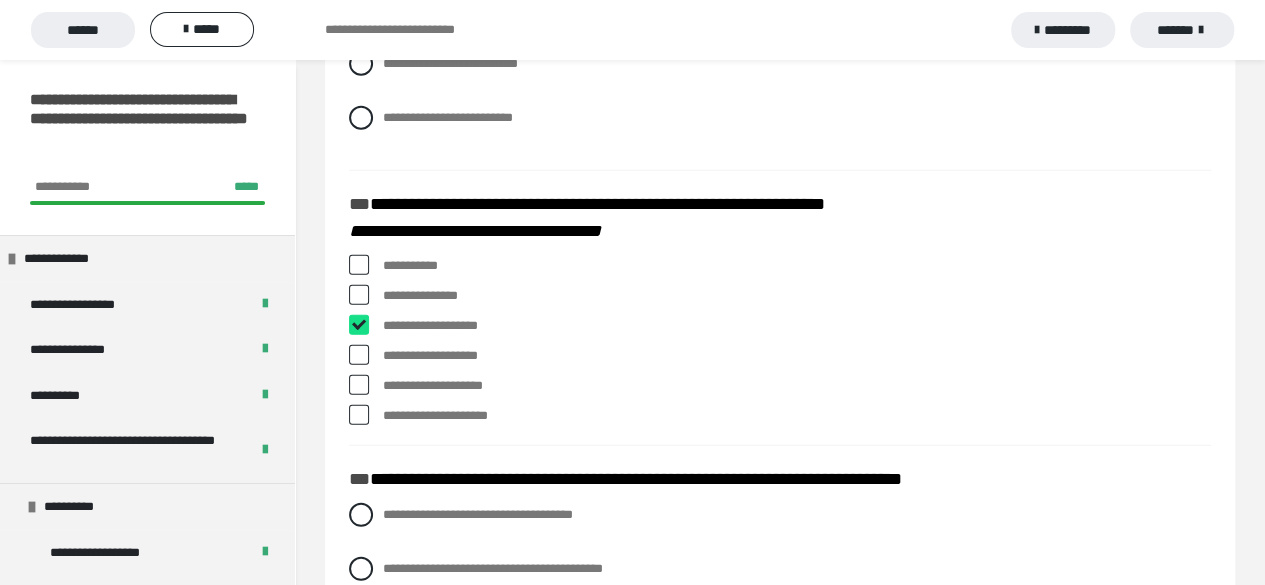 checkbox on "****" 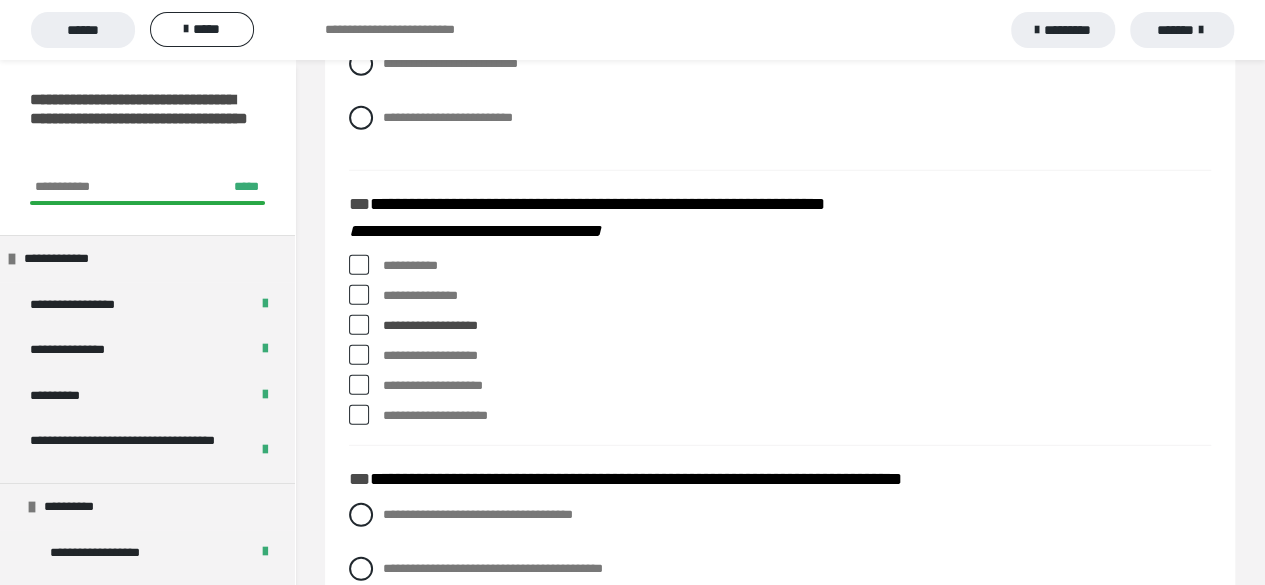 click at bounding box center [359, 415] 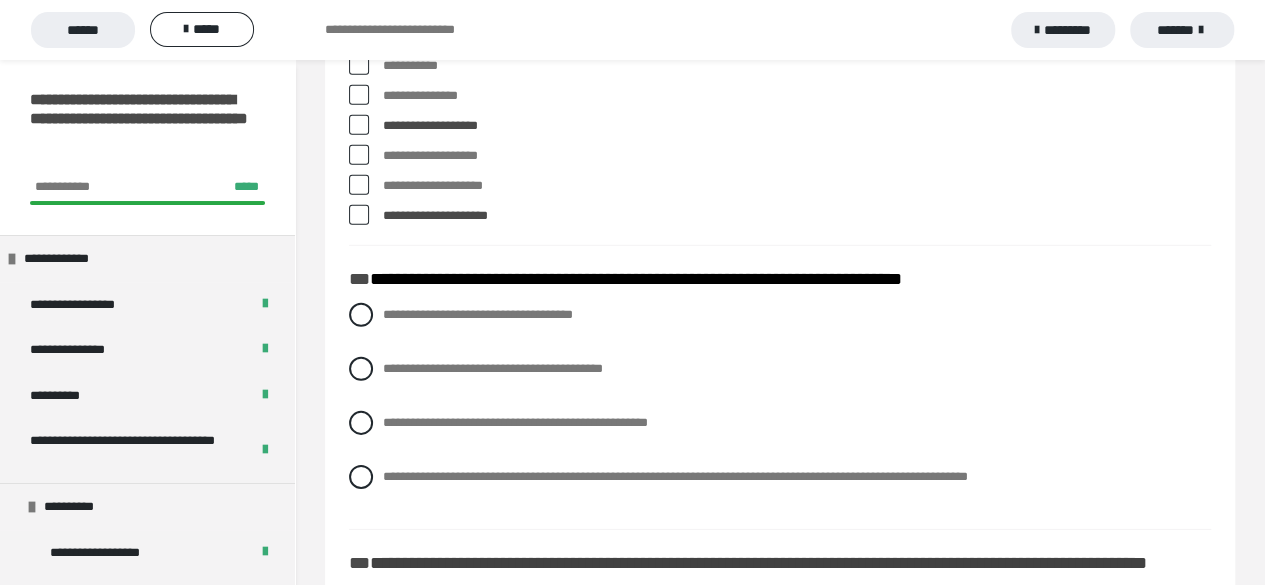 scroll, scrollTop: 3000, scrollLeft: 0, axis: vertical 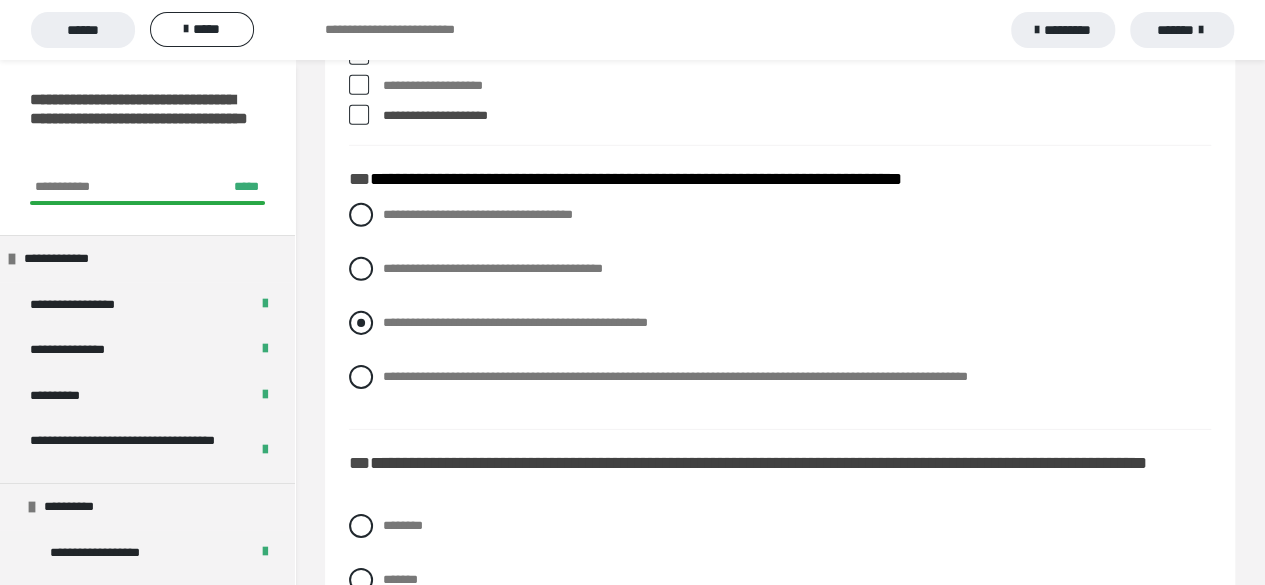 click at bounding box center (361, 323) 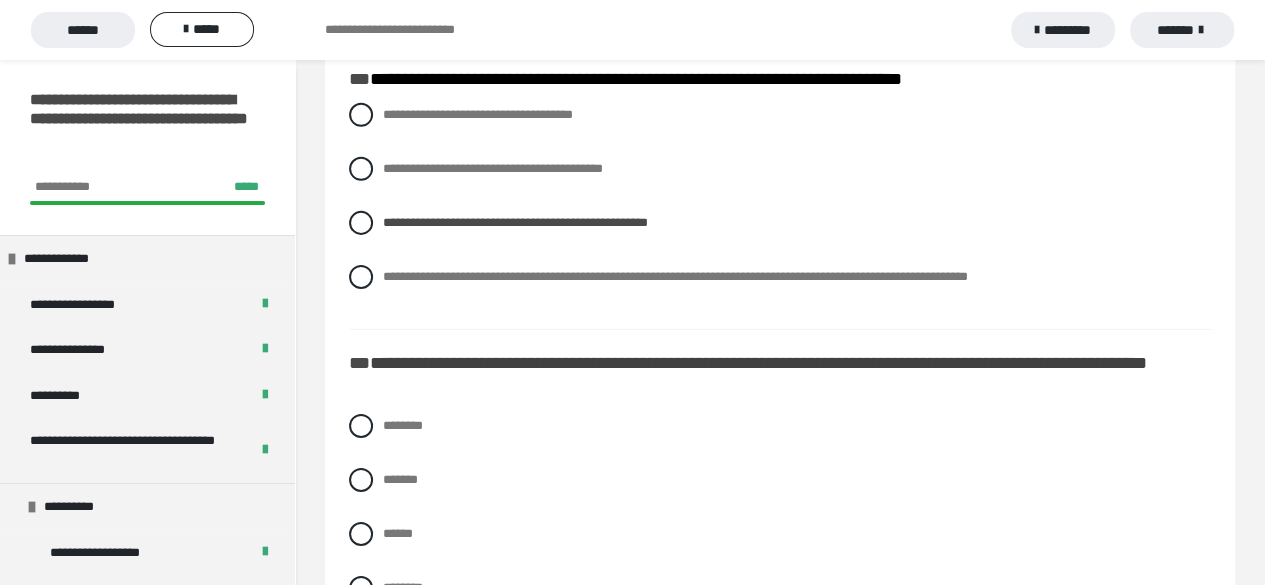scroll, scrollTop: 3200, scrollLeft: 0, axis: vertical 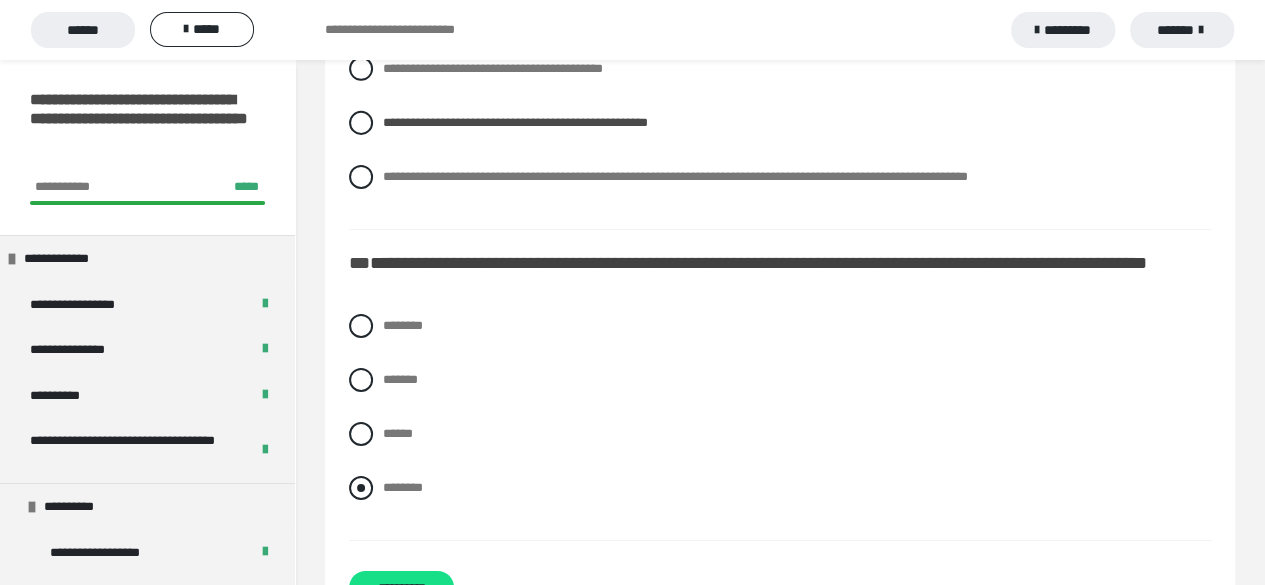 click at bounding box center [361, 488] 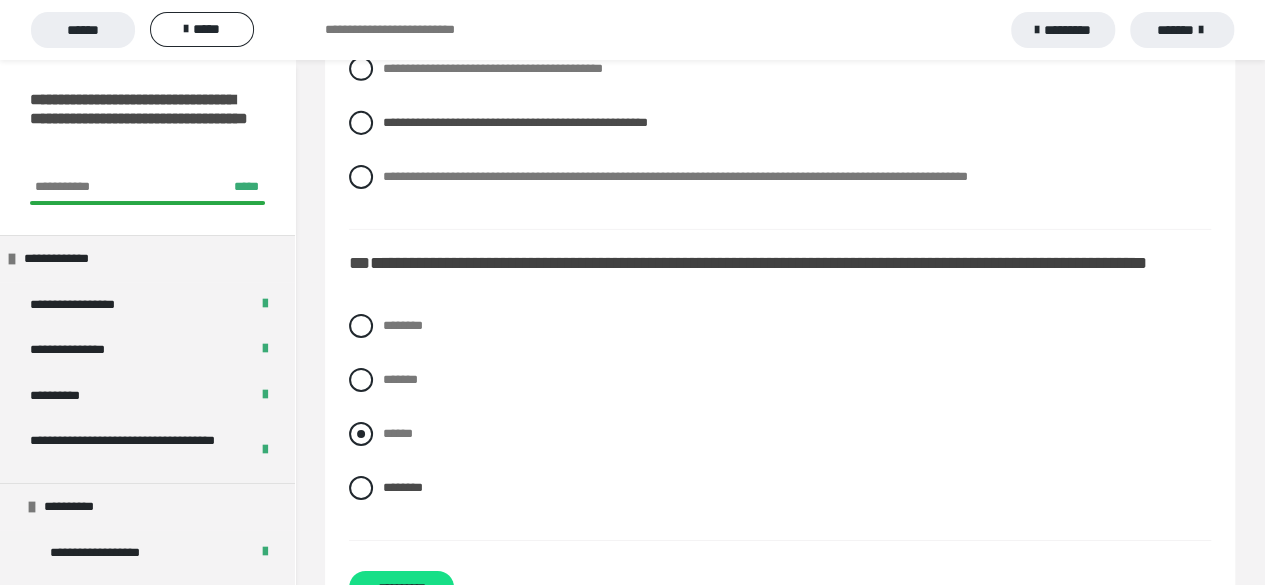 scroll, scrollTop: 3309, scrollLeft: 0, axis: vertical 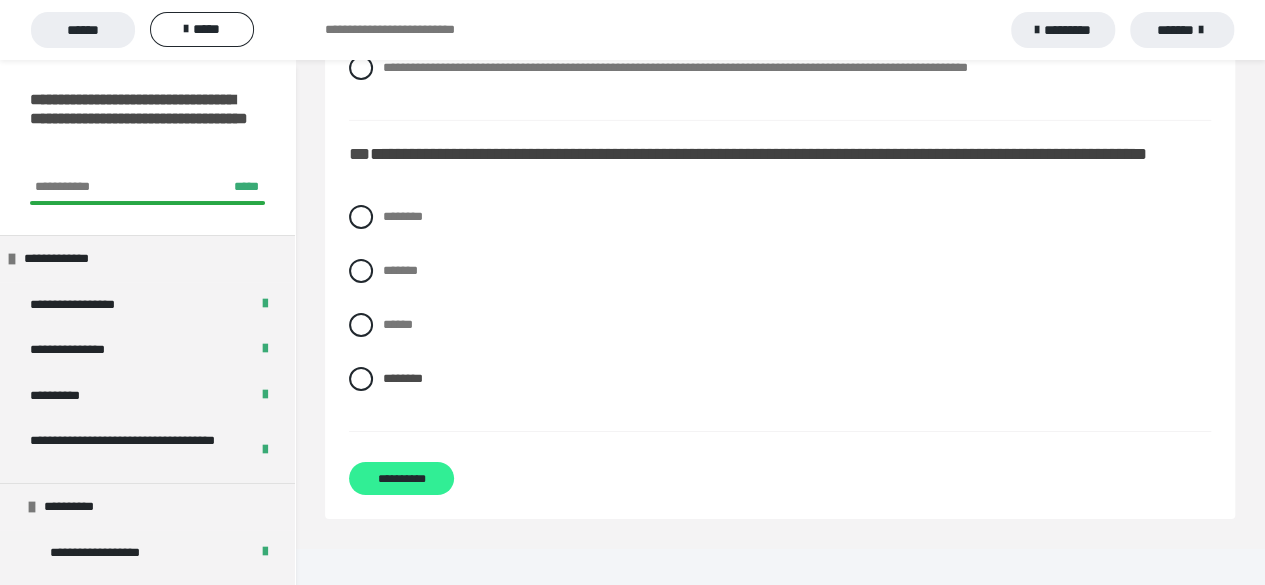 click on "**********" at bounding box center [401, 478] 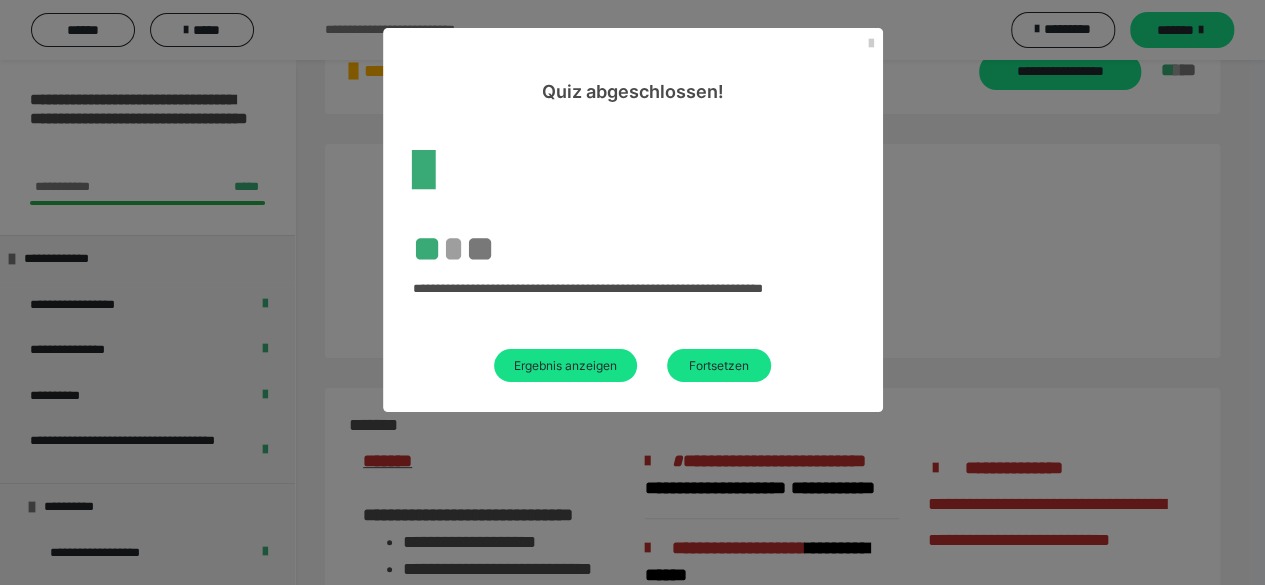 scroll, scrollTop: 1789, scrollLeft: 0, axis: vertical 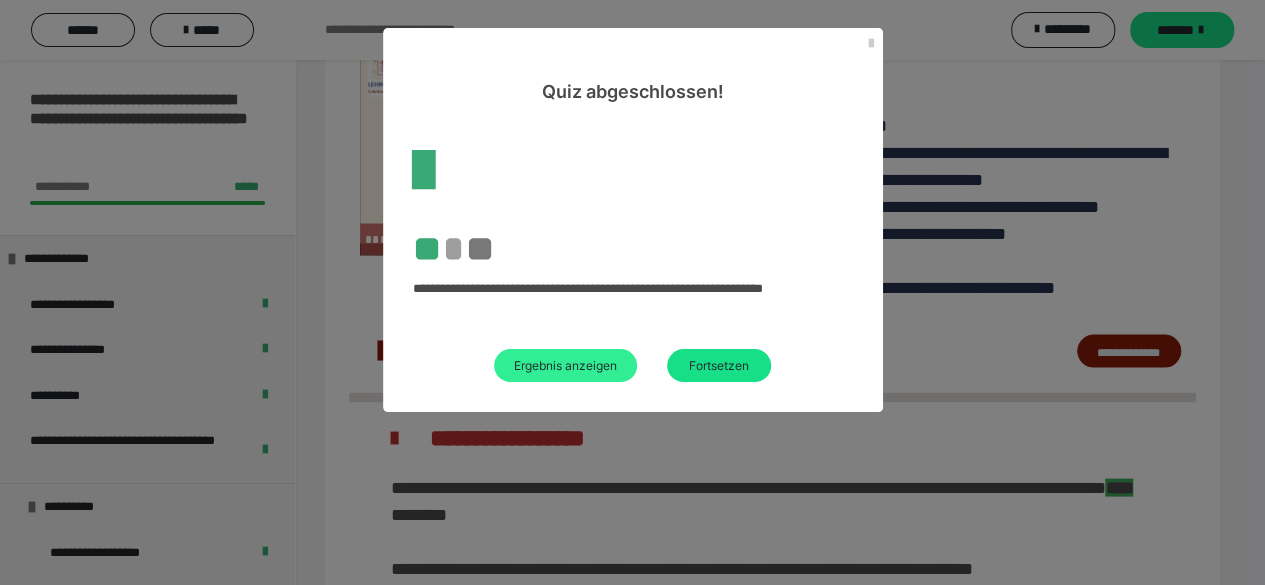click on "Ergebnis anzeigen" at bounding box center (565, 365) 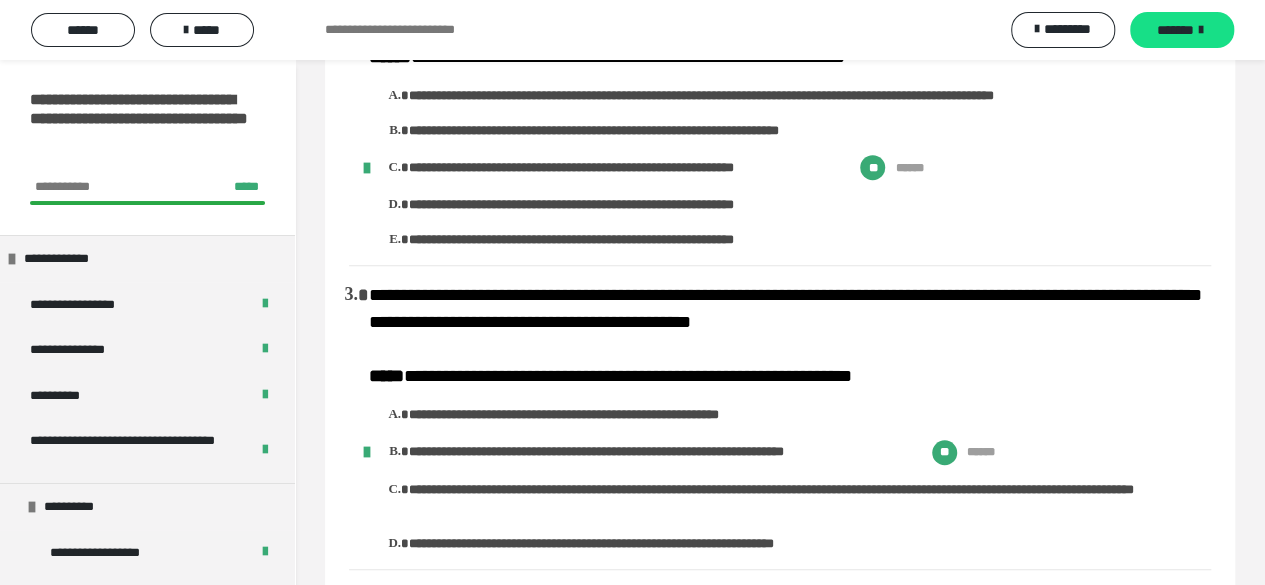 scroll, scrollTop: 0, scrollLeft: 0, axis: both 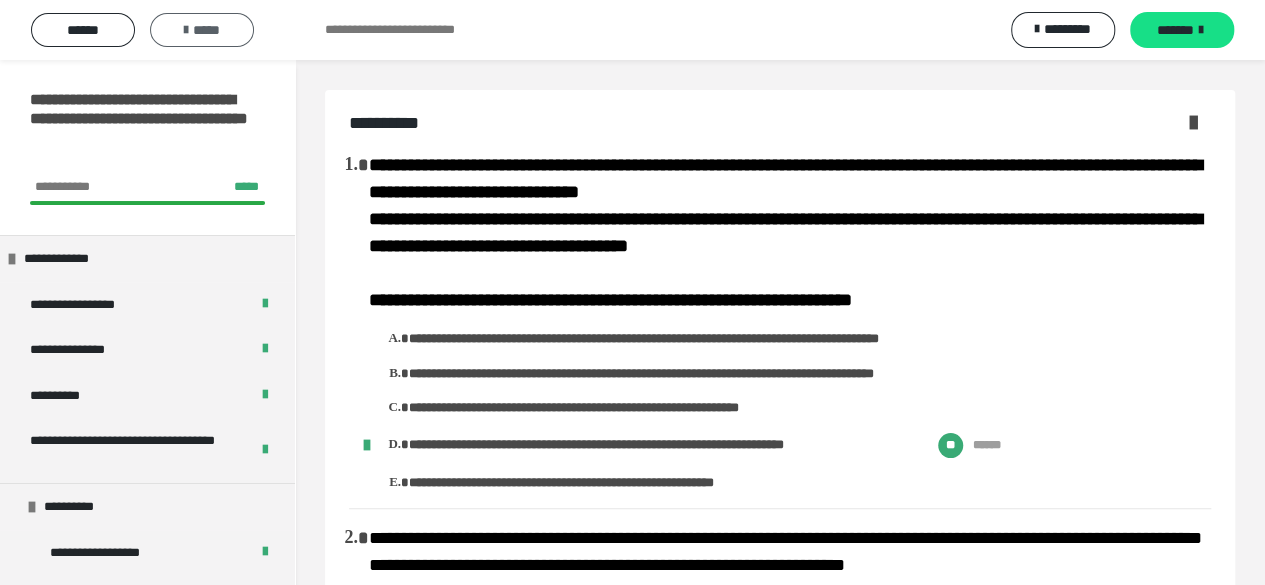 click on "*****" at bounding box center (202, 30) 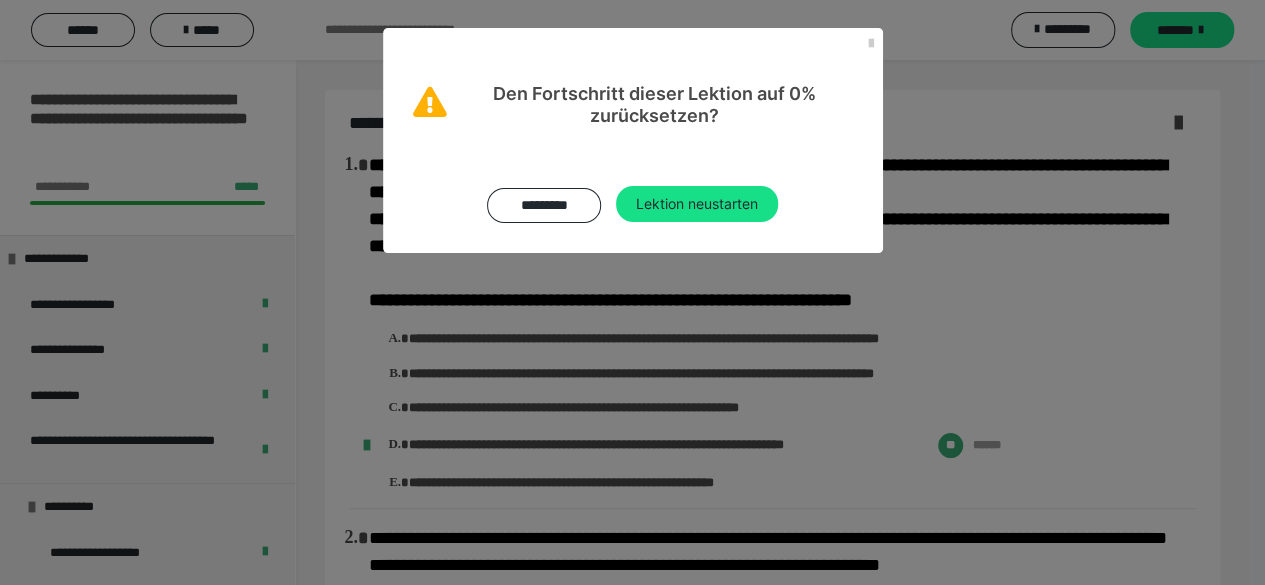 click on "Lektion neustarten" at bounding box center (697, 204) 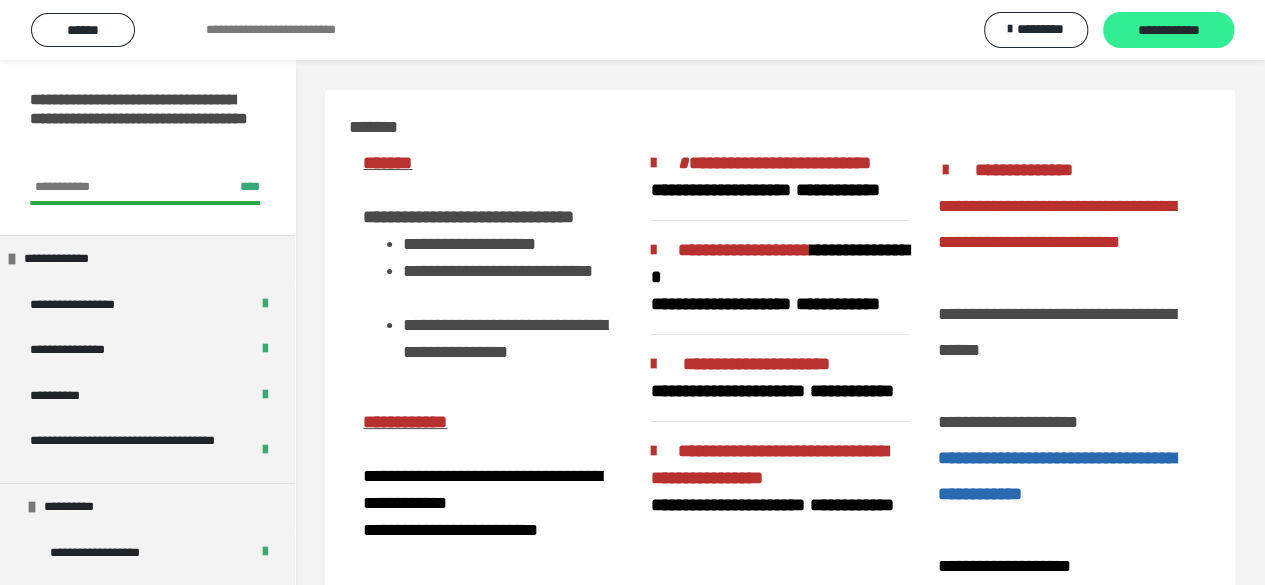 click on "**********" at bounding box center [1168, 31] 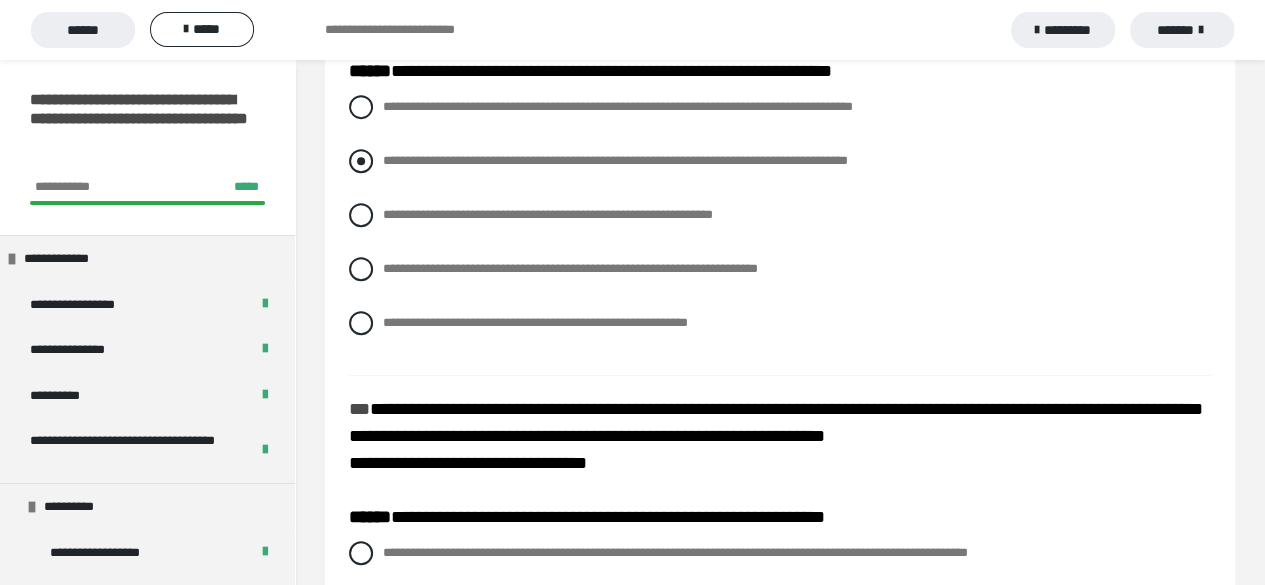 scroll, scrollTop: 300, scrollLeft: 0, axis: vertical 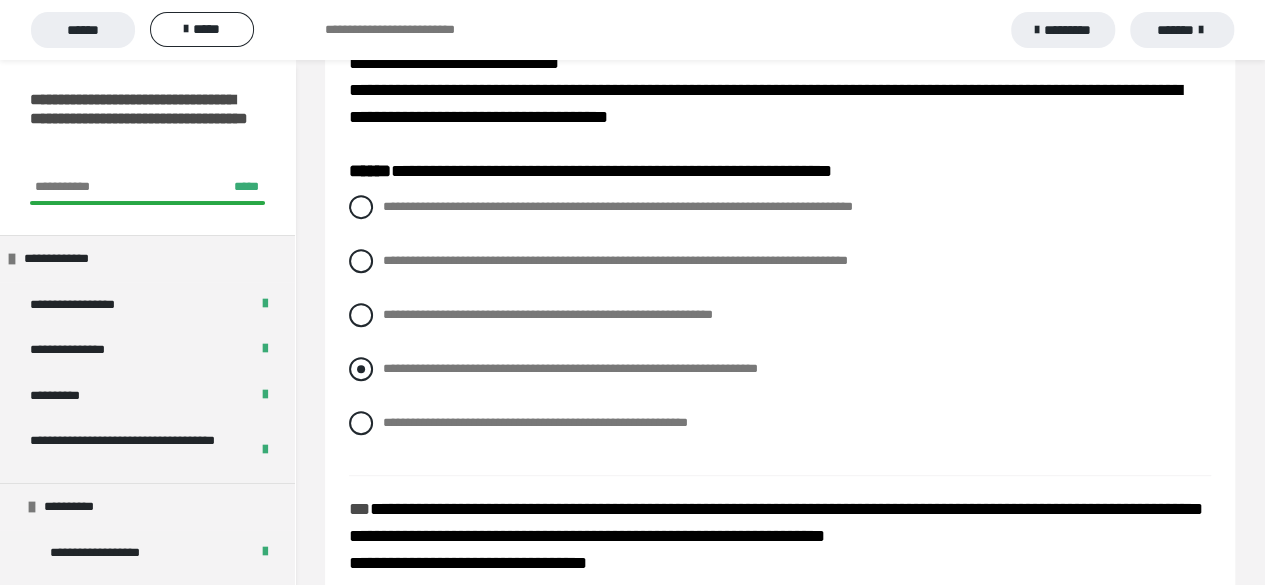 click at bounding box center [361, 369] 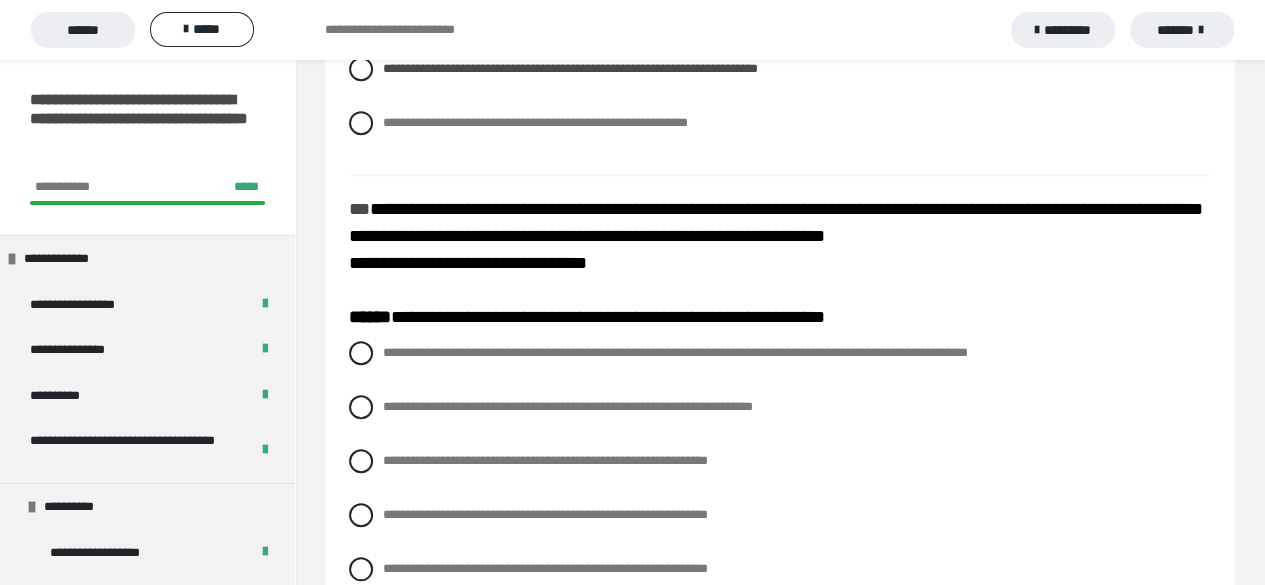 scroll, scrollTop: 700, scrollLeft: 0, axis: vertical 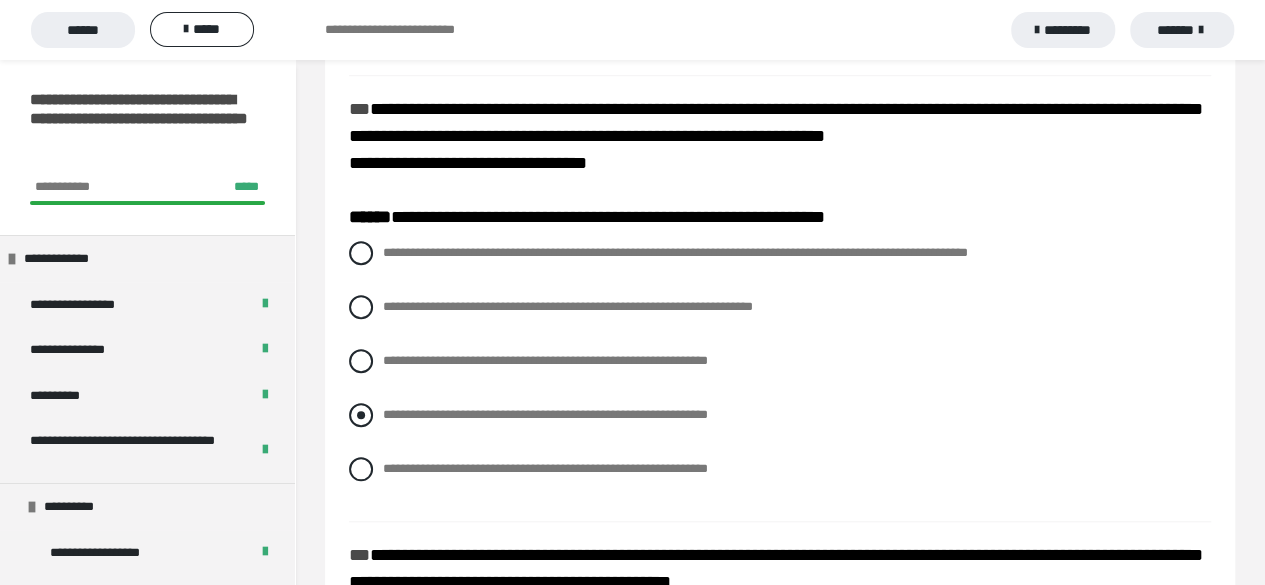 click at bounding box center [361, 415] 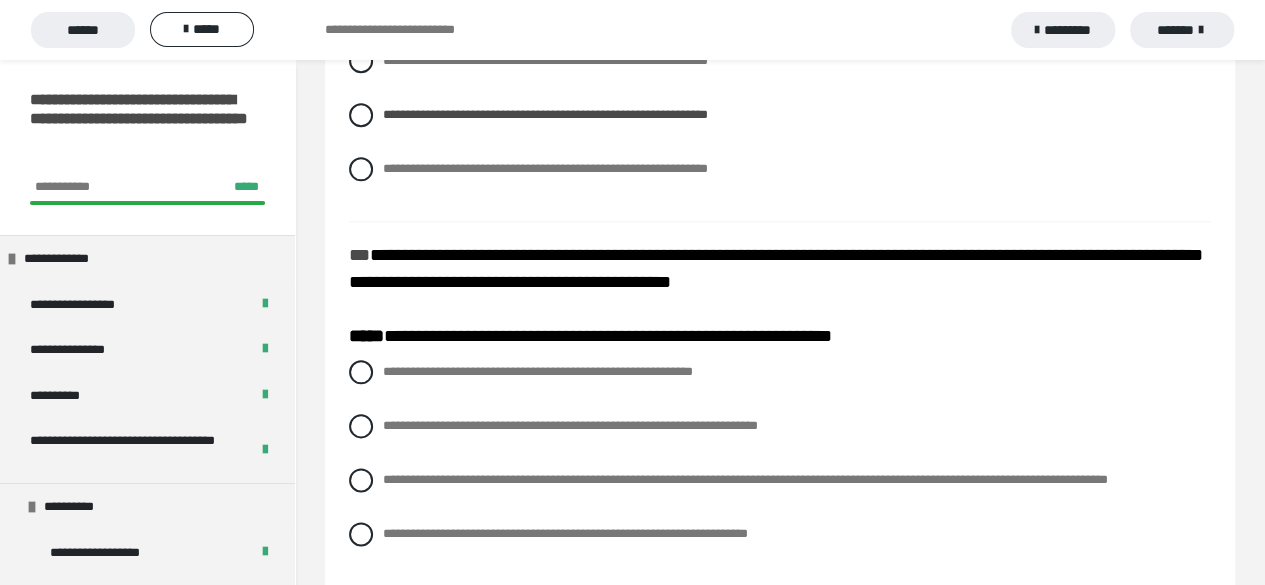 scroll, scrollTop: 1100, scrollLeft: 0, axis: vertical 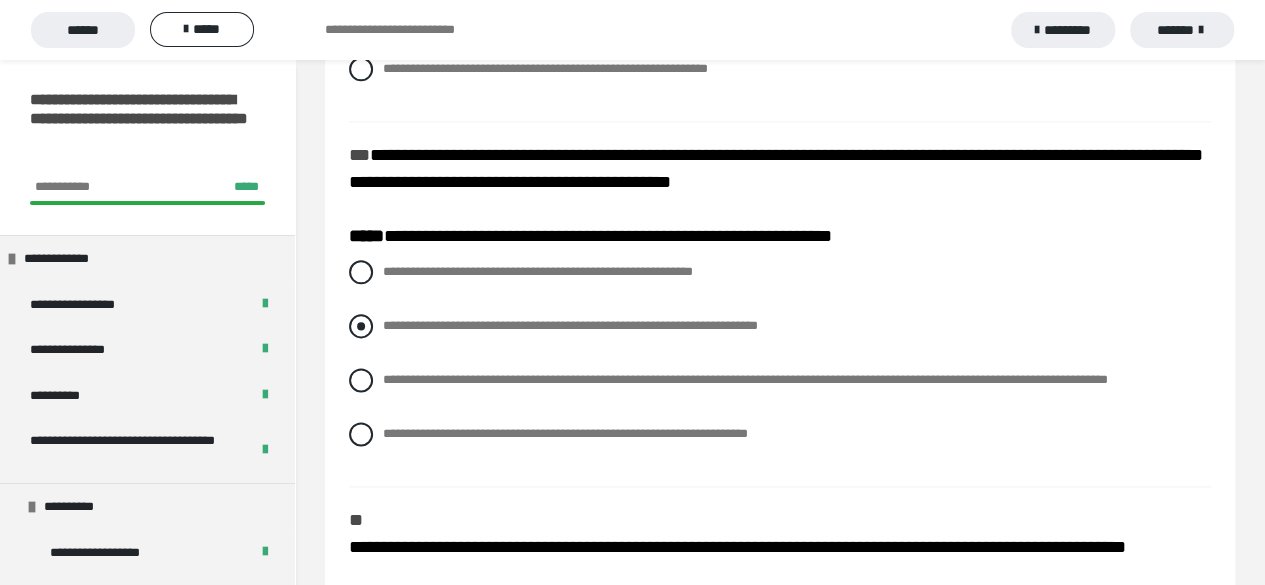 click at bounding box center [361, 326] 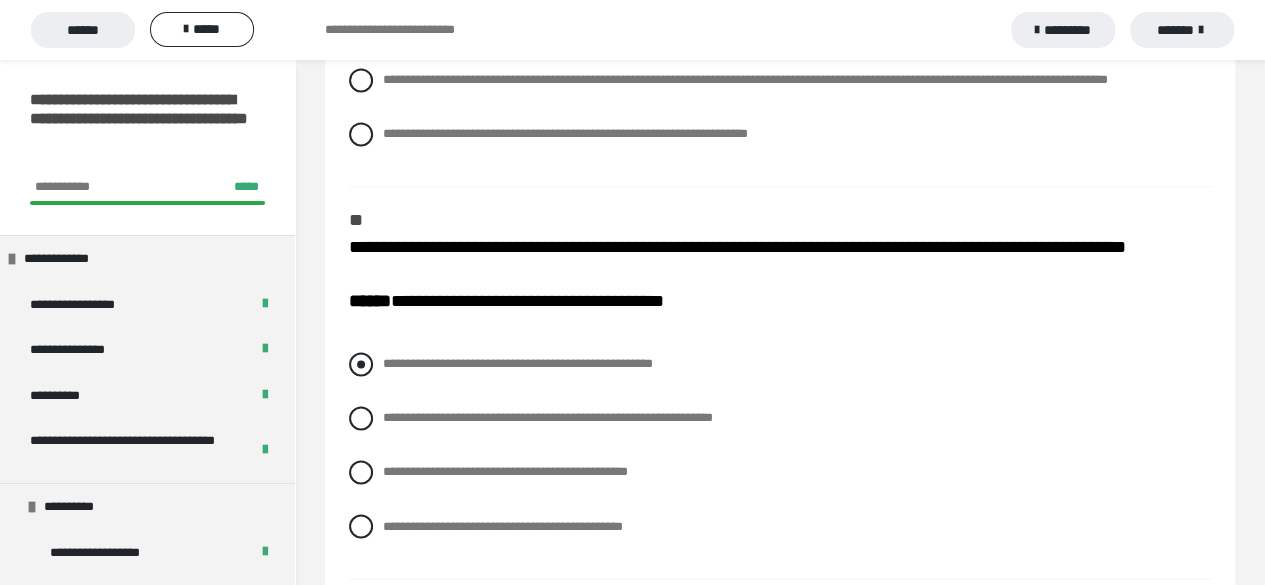 scroll, scrollTop: 1500, scrollLeft: 0, axis: vertical 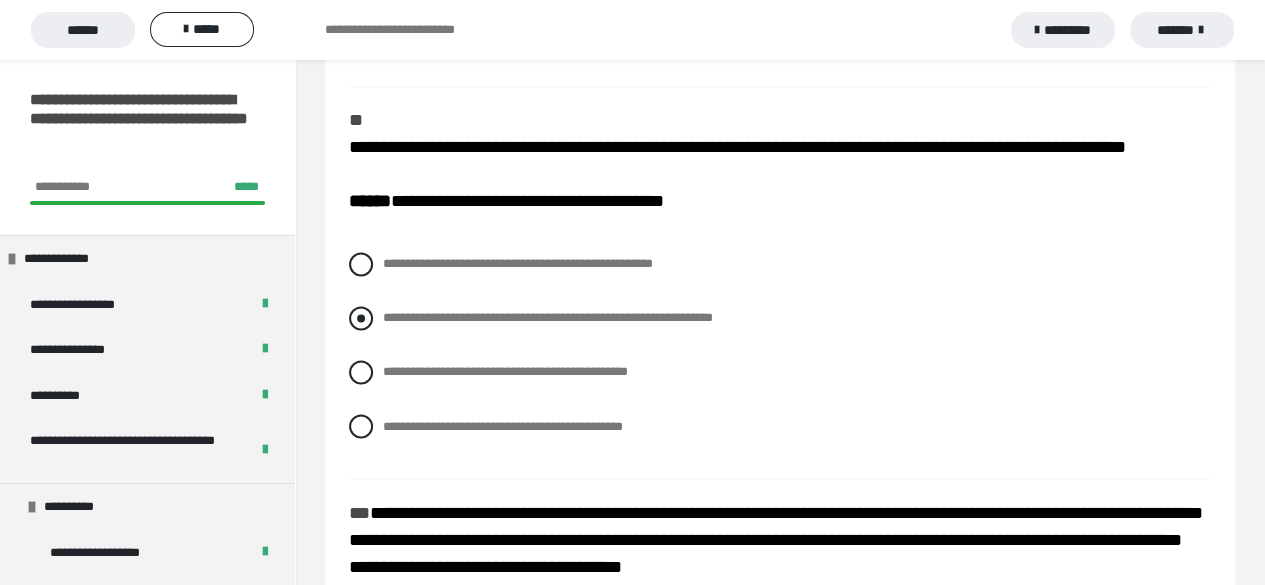 click at bounding box center (361, 318) 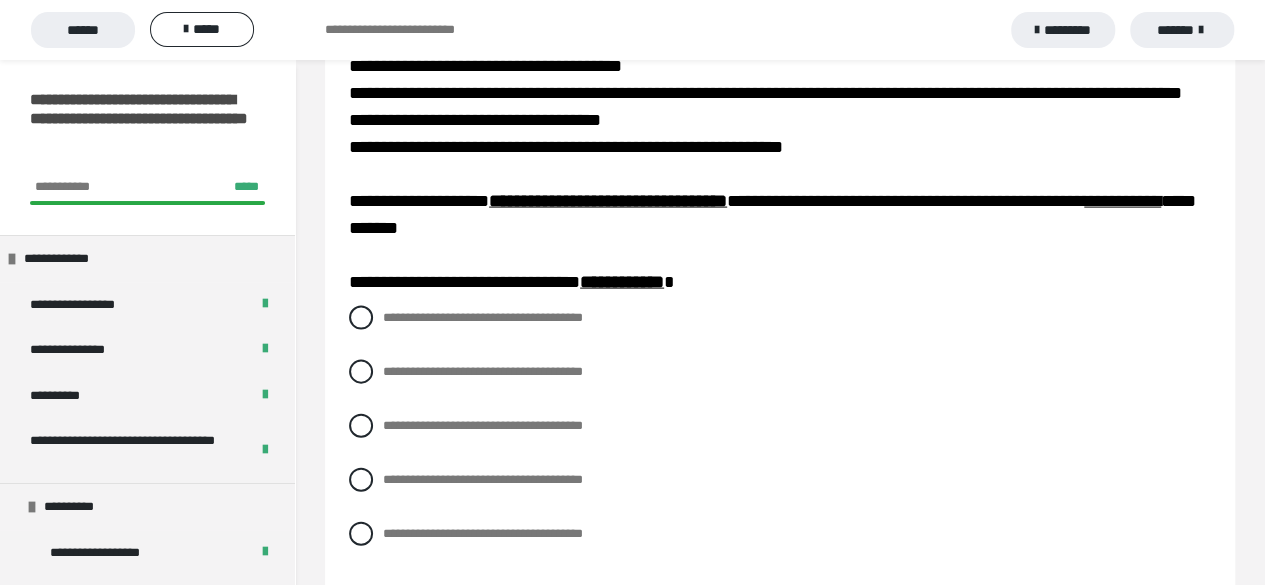 scroll, scrollTop: 2200, scrollLeft: 0, axis: vertical 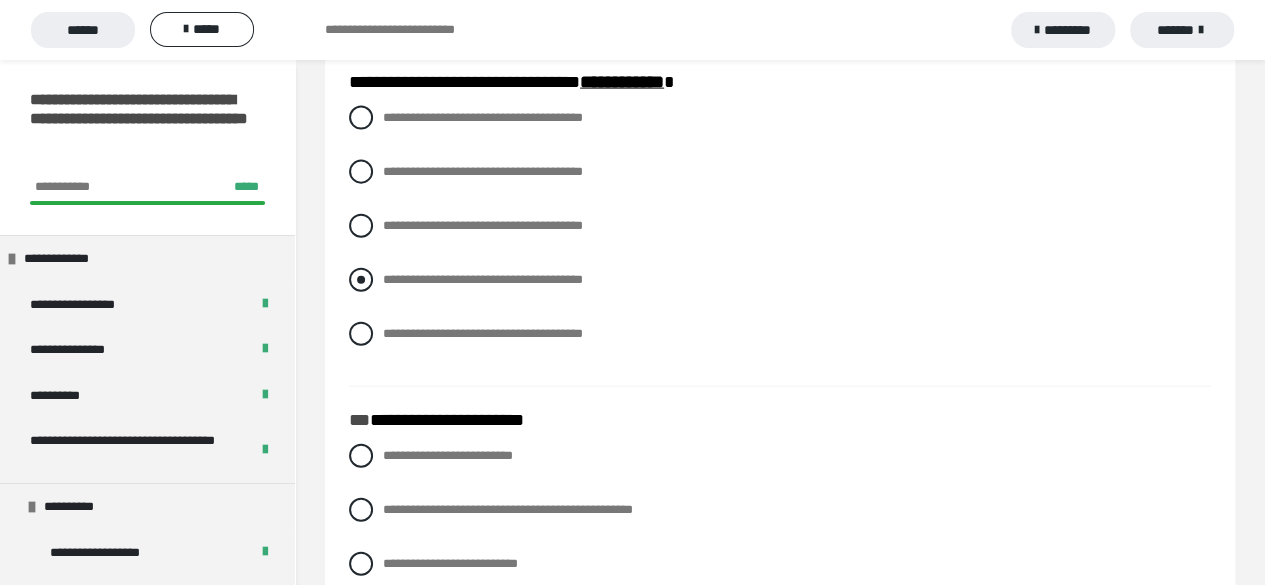 click at bounding box center (361, 280) 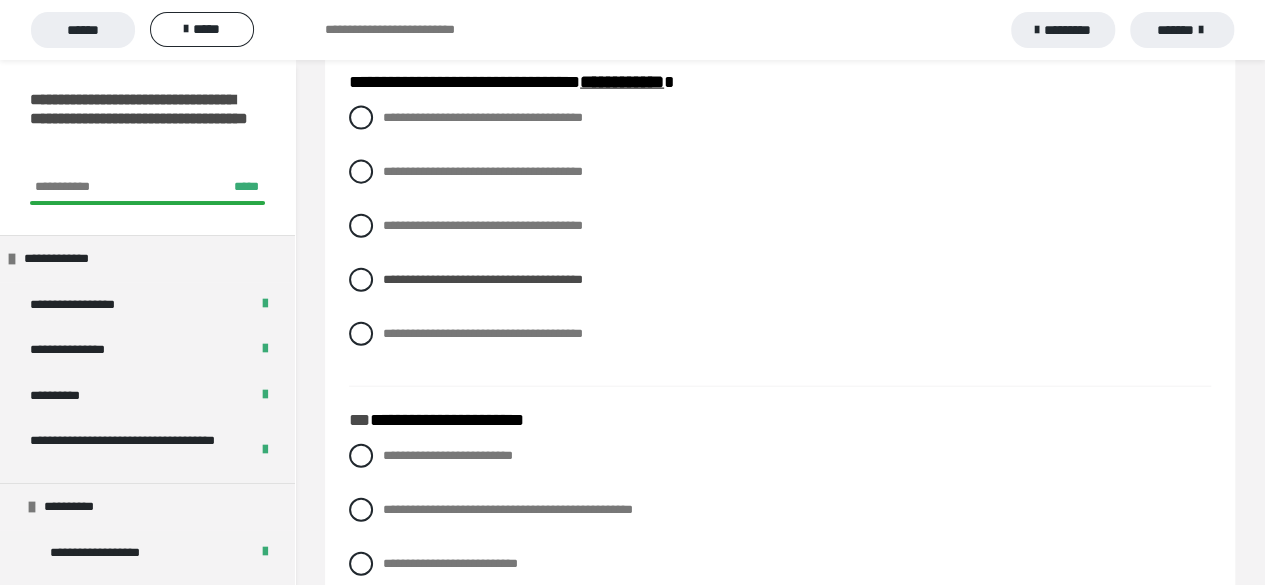 scroll, scrollTop: 2400, scrollLeft: 0, axis: vertical 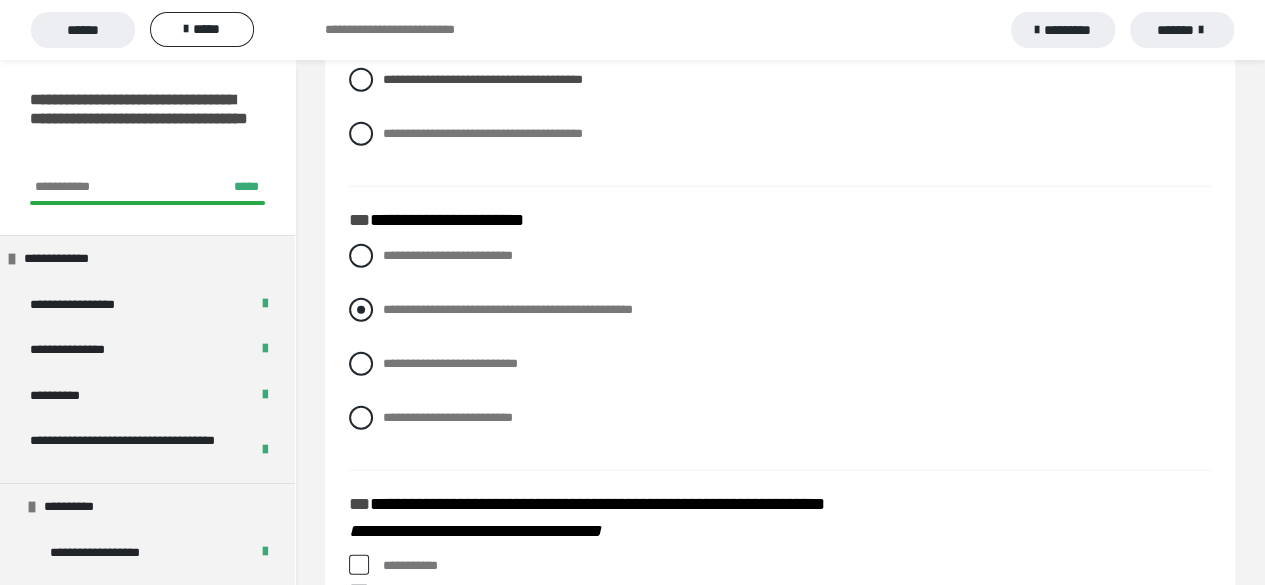 click at bounding box center (361, 310) 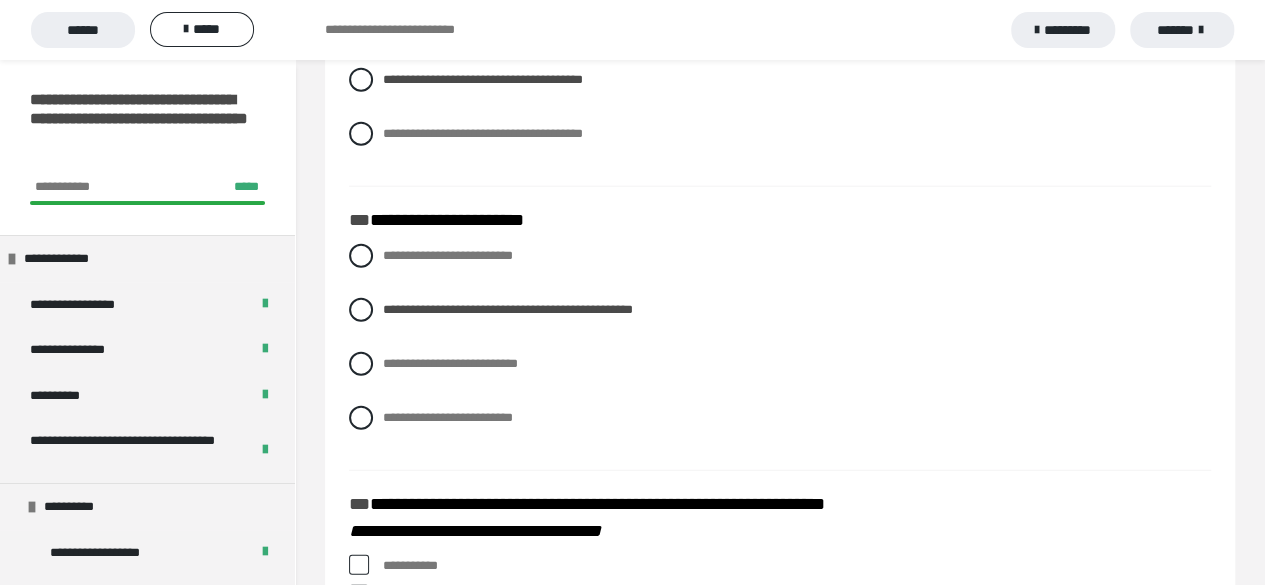scroll, scrollTop: 2600, scrollLeft: 0, axis: vertical 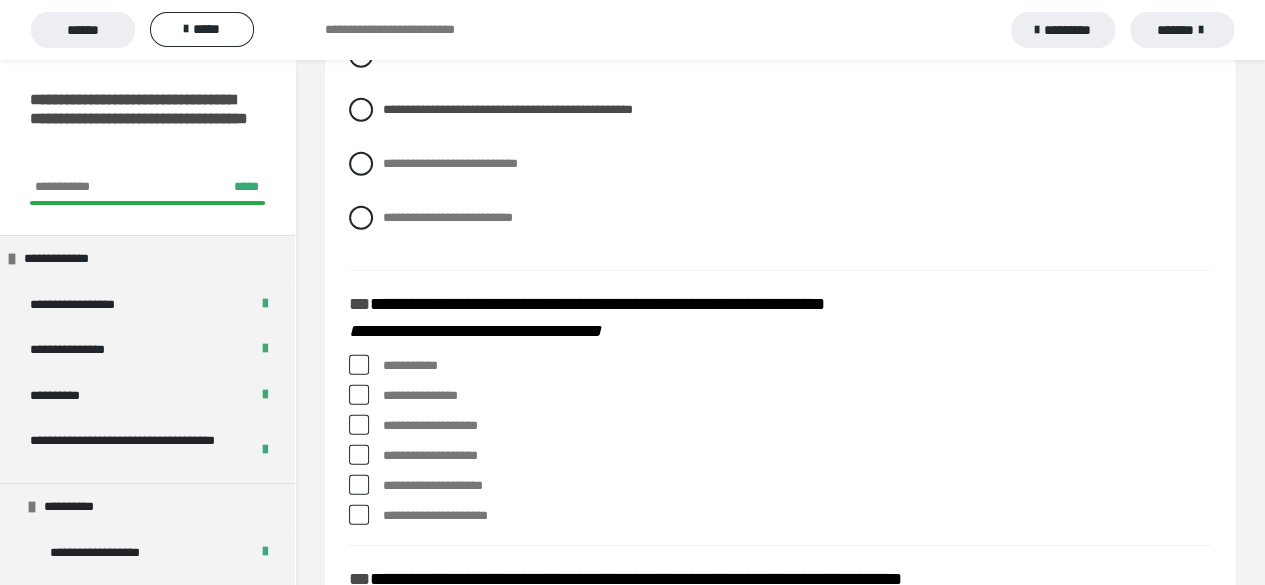 click at bounding box center (359, 425) 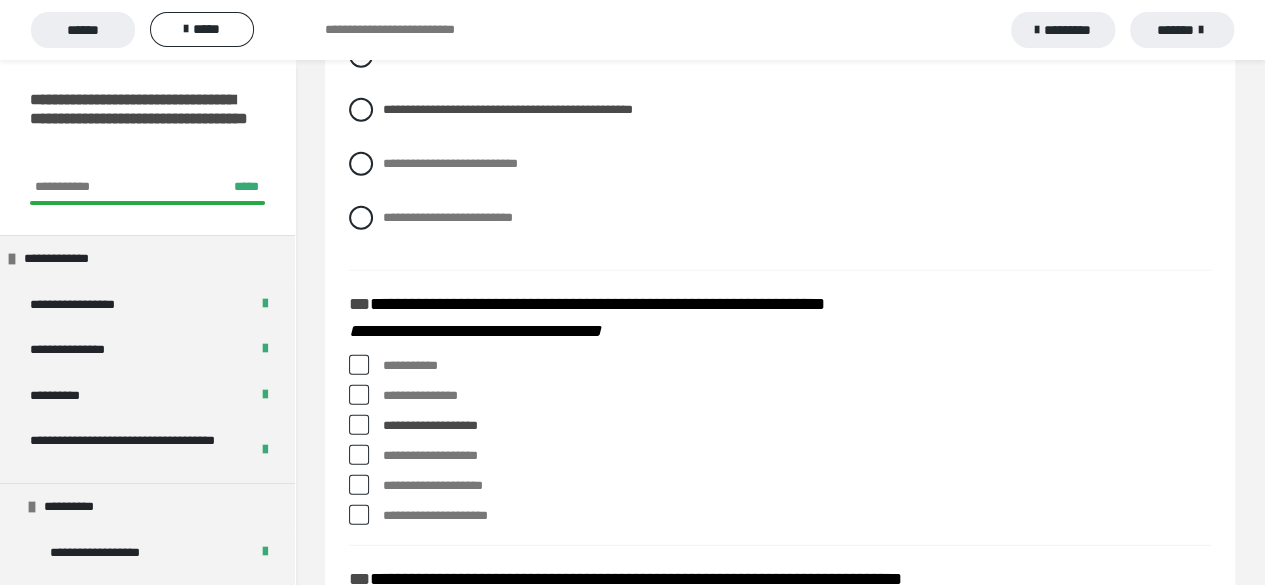 scroll, scrollTop: 2700, scrollLeft: 0, axis: vertical 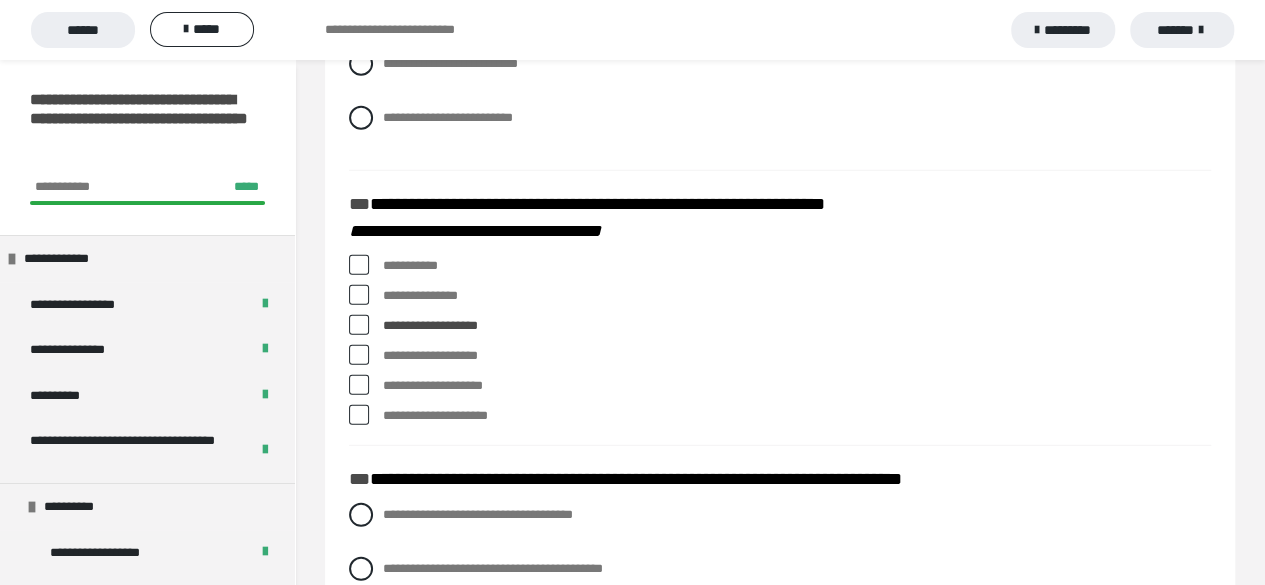 click at bounding box center [359, 385] 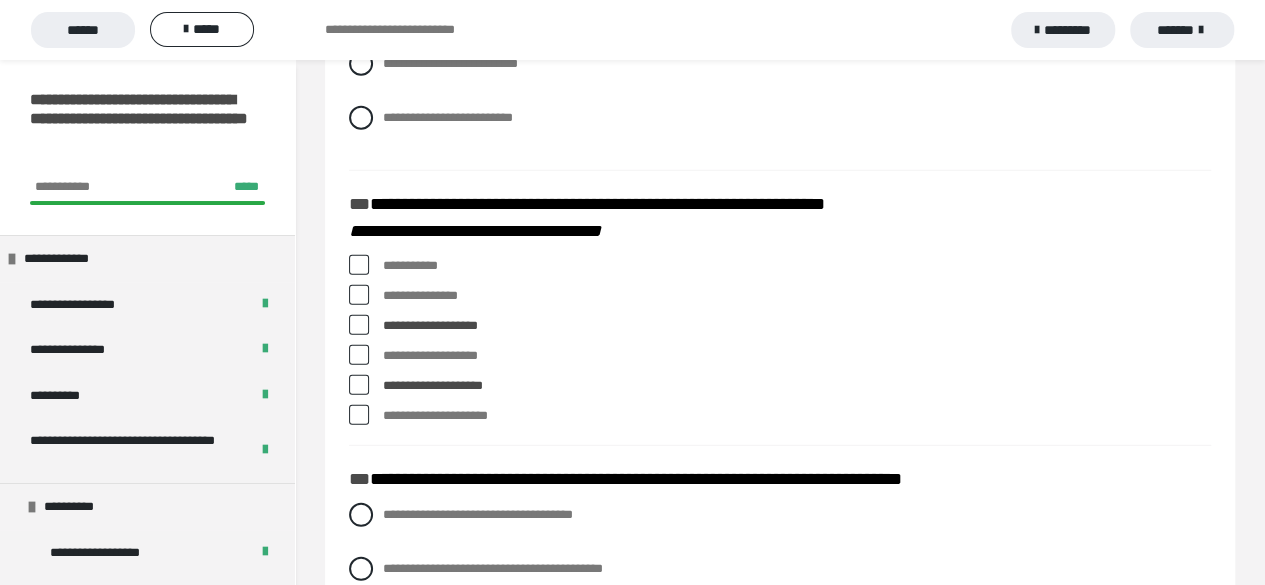 click at bounding box center (359, 385) 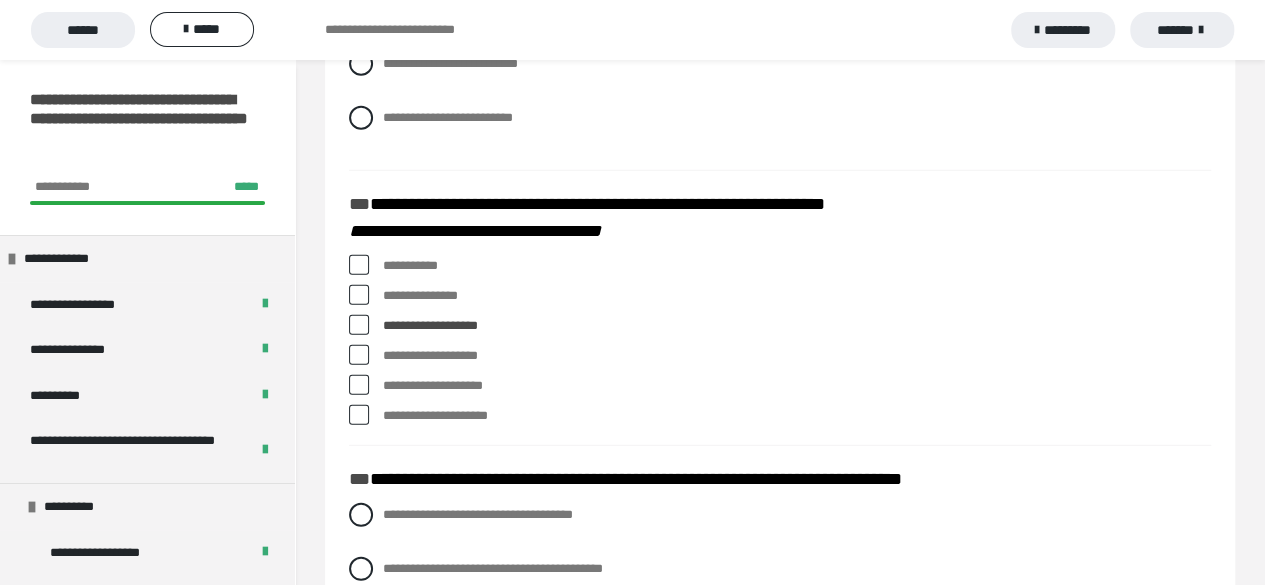 click on "**********" at bounding box center [780, 345] 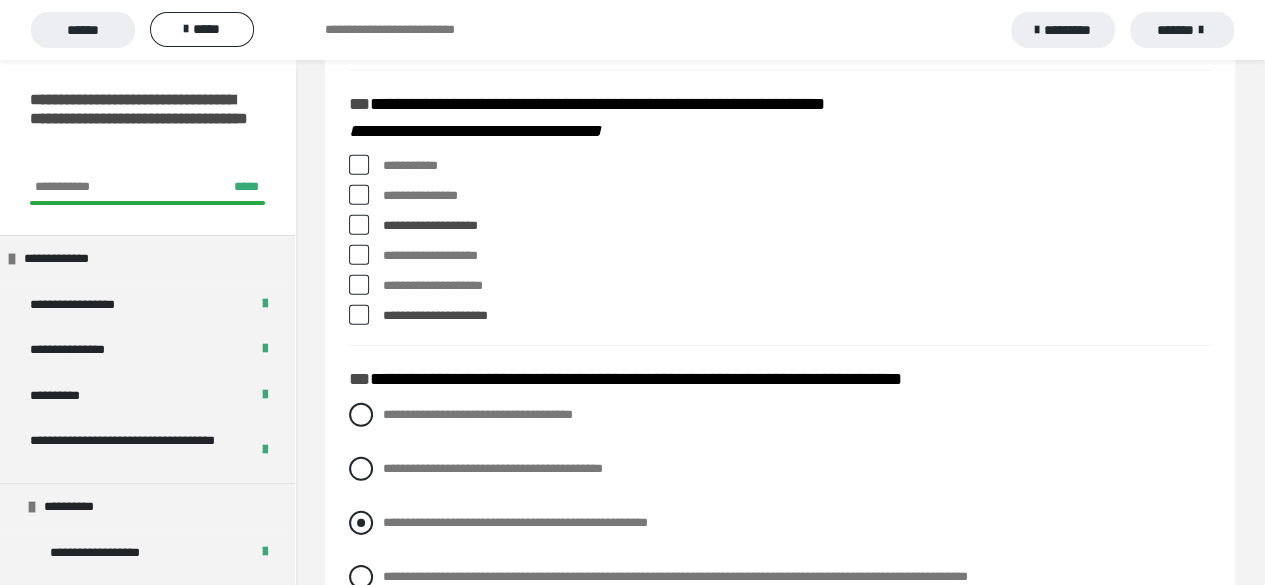 scroll, scrollTop: 2900, scrollLeft: 0, axis: vertical 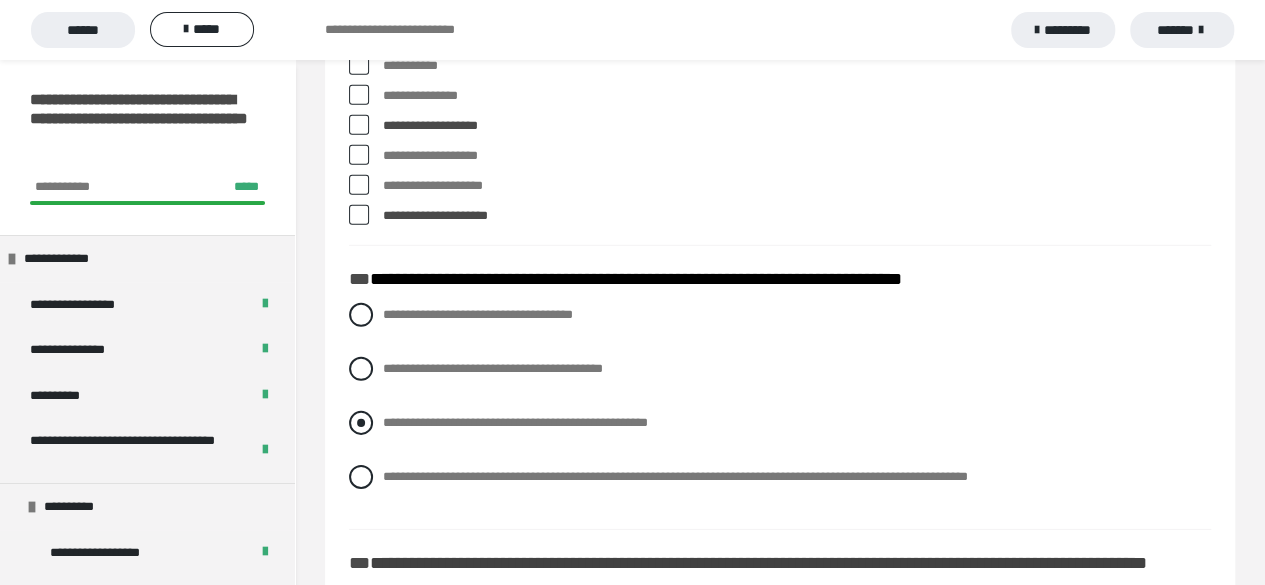 click at bounding box center [361, 423] 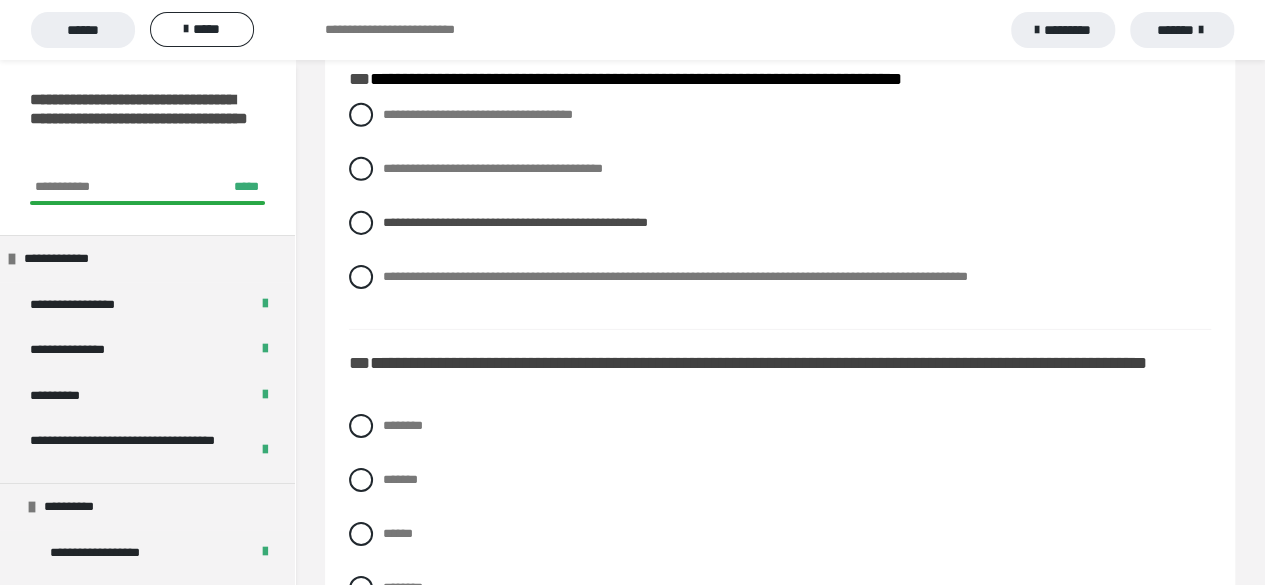 scroll, scrollTop: 3200, scrollLeft: 0, axis: vertical 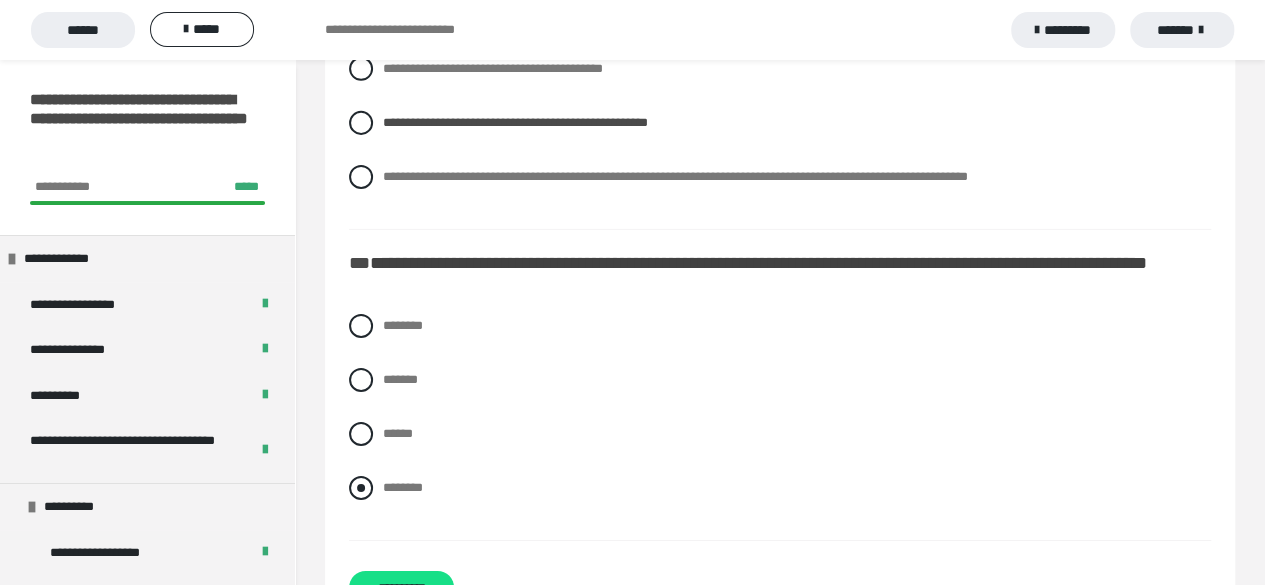 click at bounding box center (361, 488) 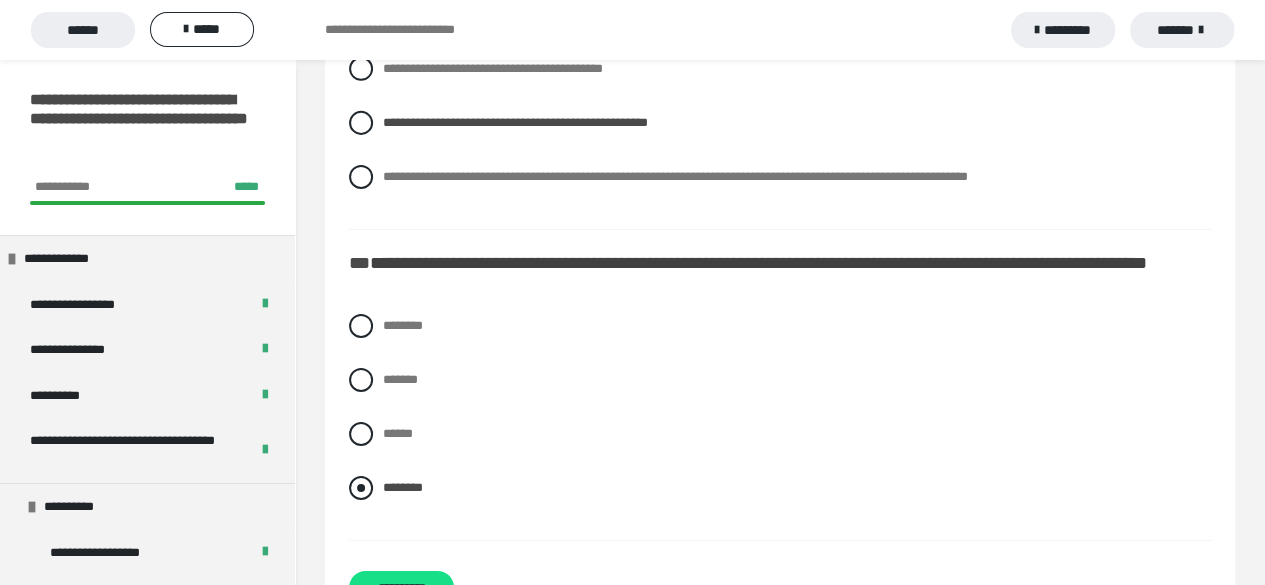 scroll, scrollTop: 3309, scrollLeft: 0, axis: vertical 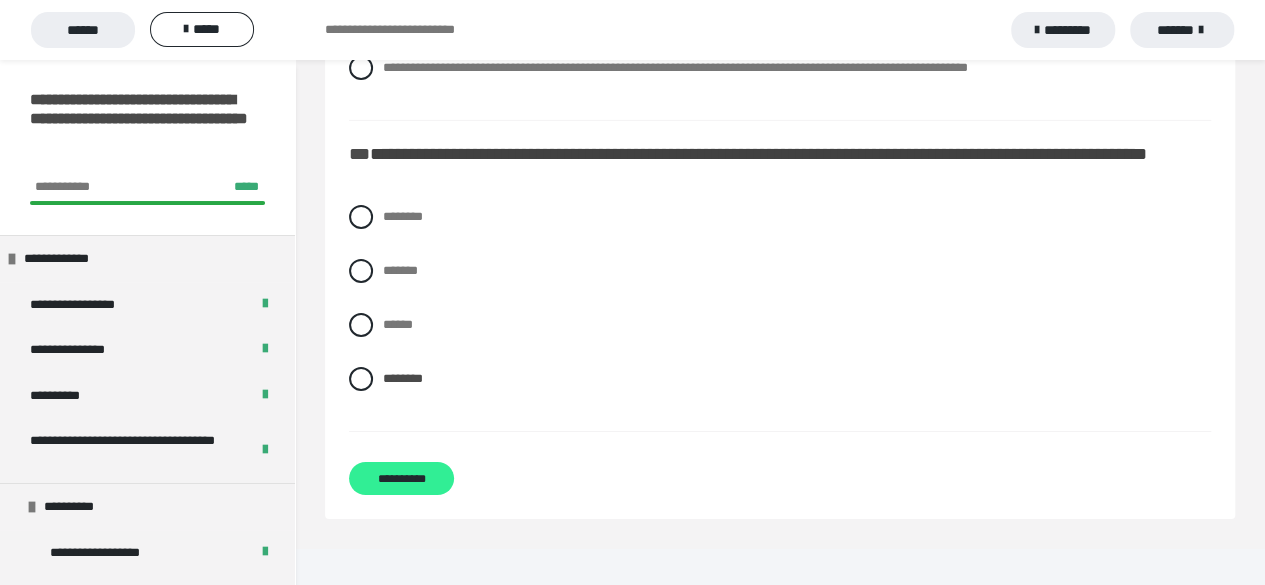 click on "**********" at bounding box center [401, 478] 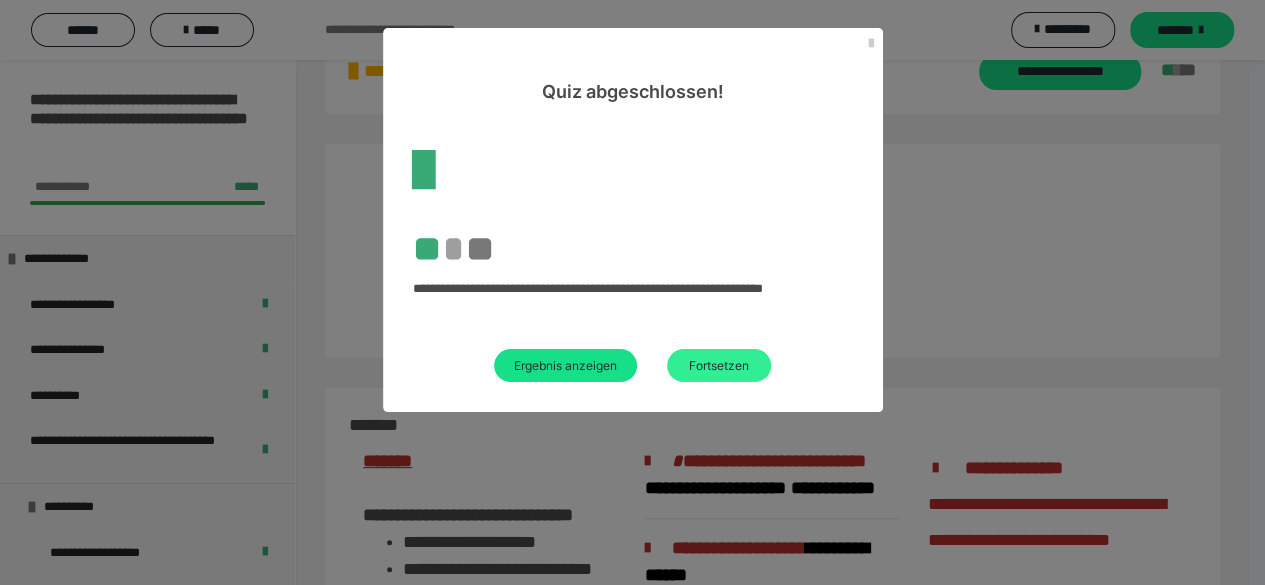 scroll, scrollTop: 1789, scrollLeft: 0, axis: vertical 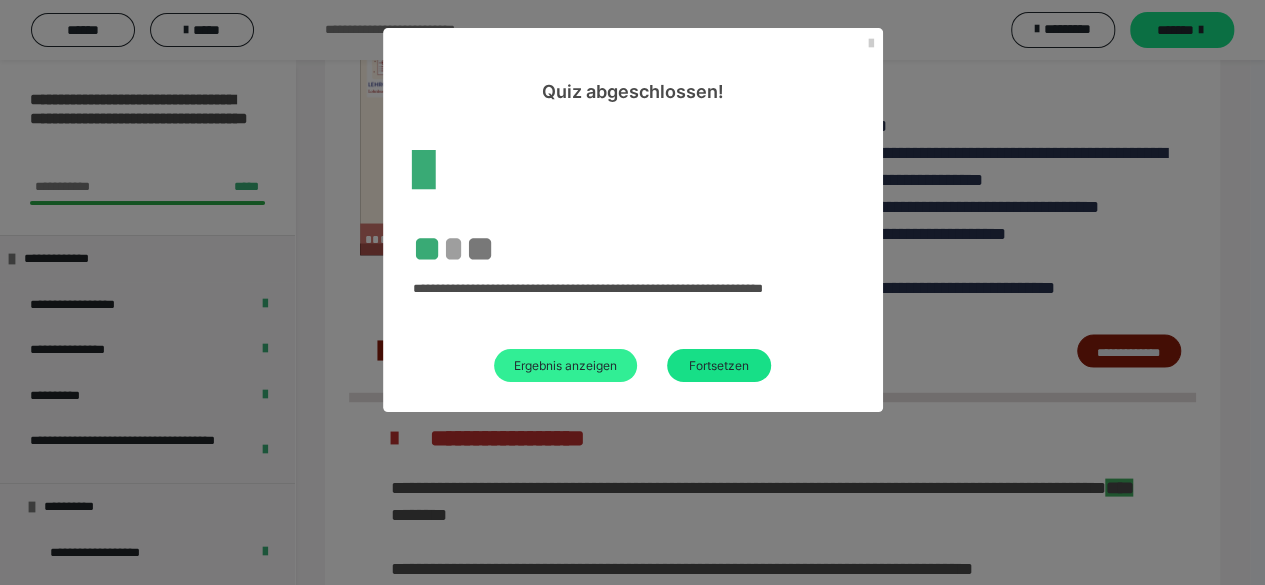 click on "Ergebnis anzeigen" at bounding box center (565, 365) 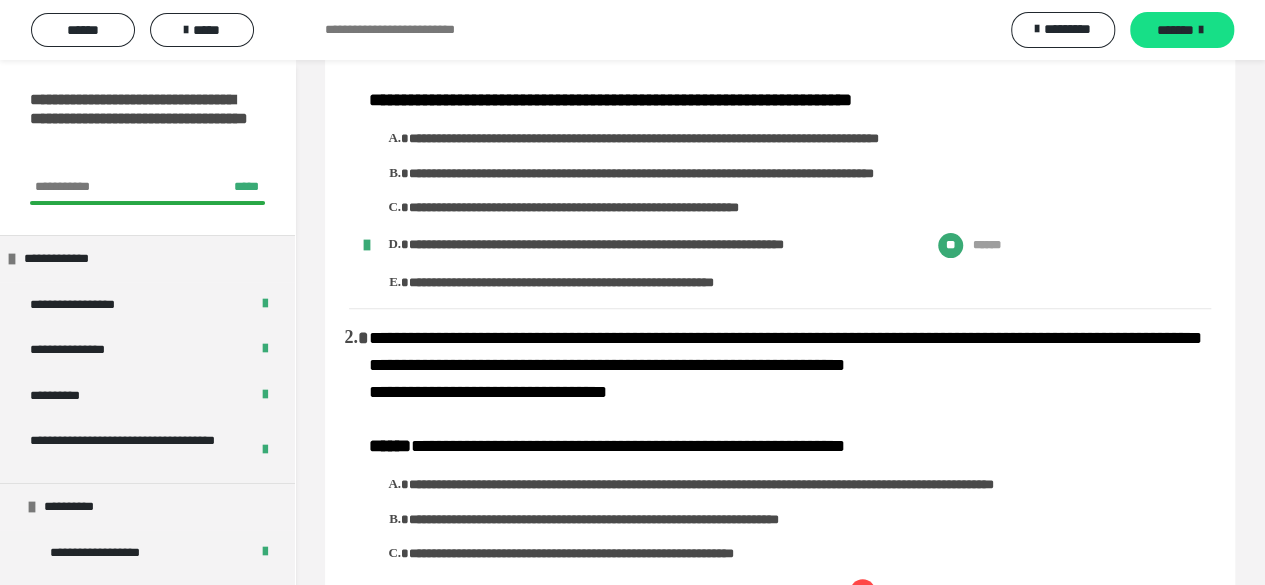 scroll, scrollTop: 0, scrollLeft: 0, axis: both 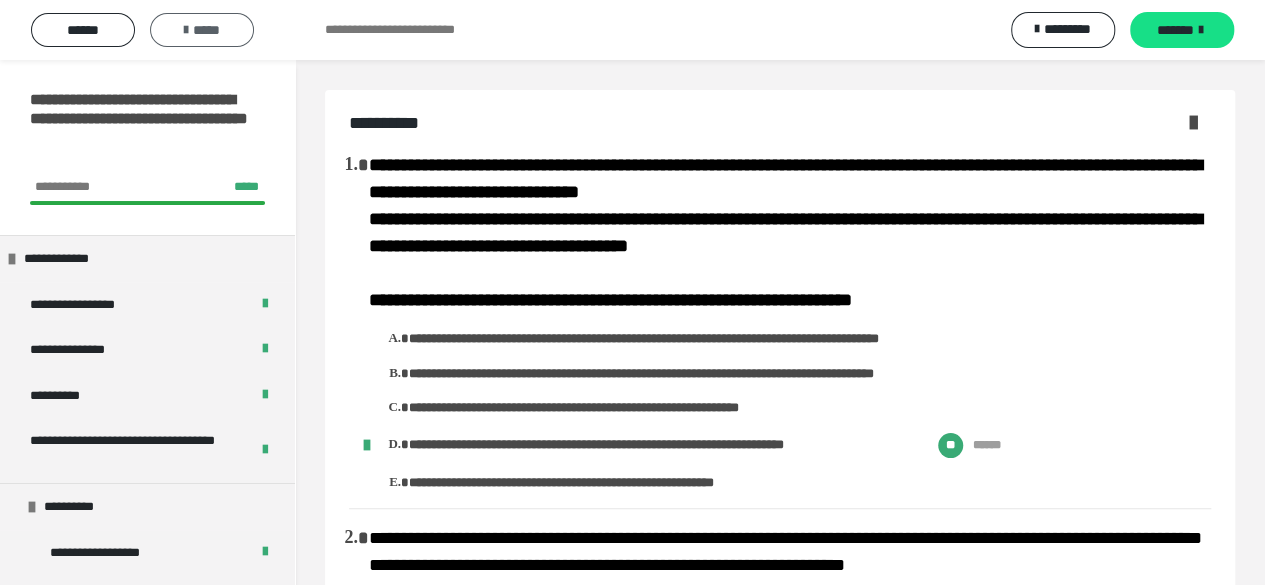 click on "*****" at bounding box center (202, 30) 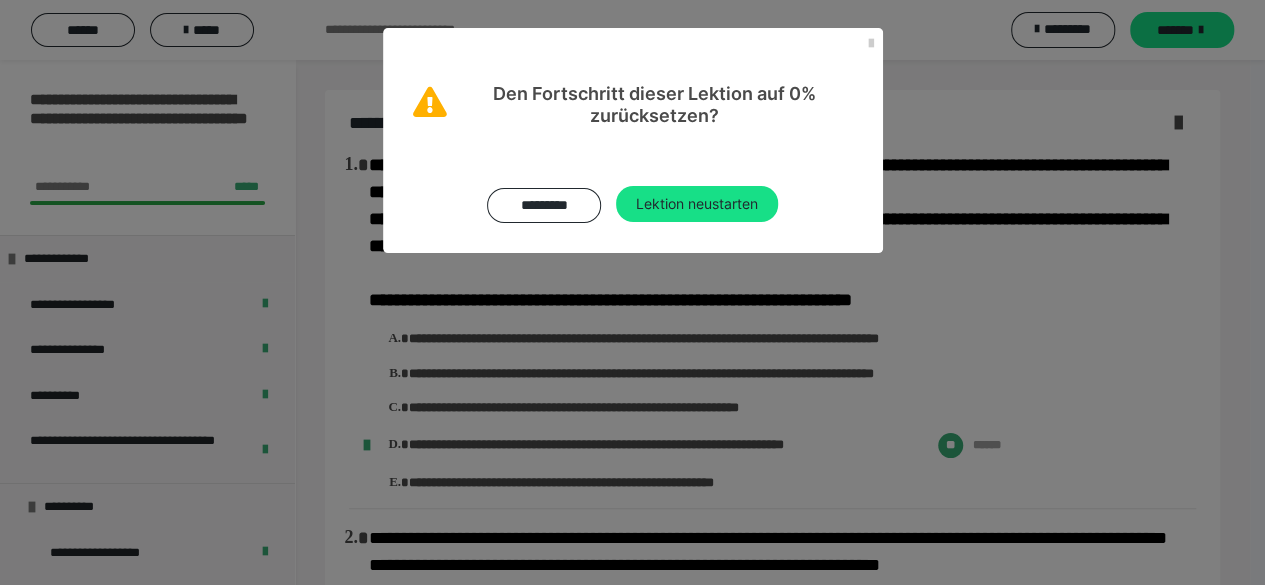 drag, startPoint x: 734, startPoint y: 203, endPoint x: 899, endPoint y: 249, distance: 171.29214 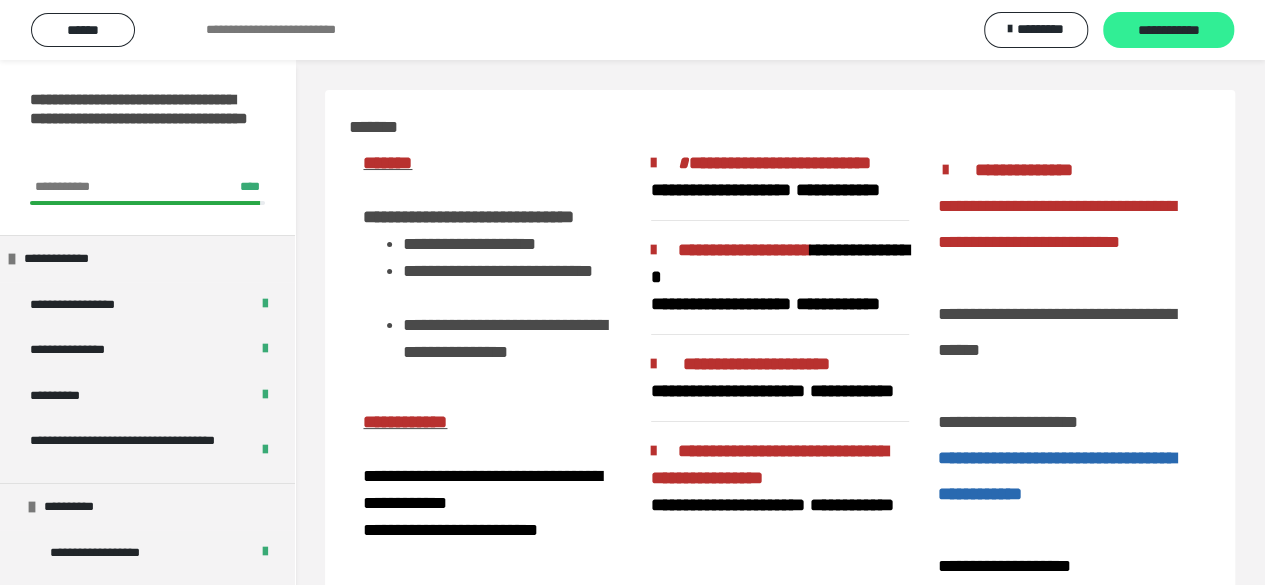 click on "**********" at bounding box center (1168, 31) 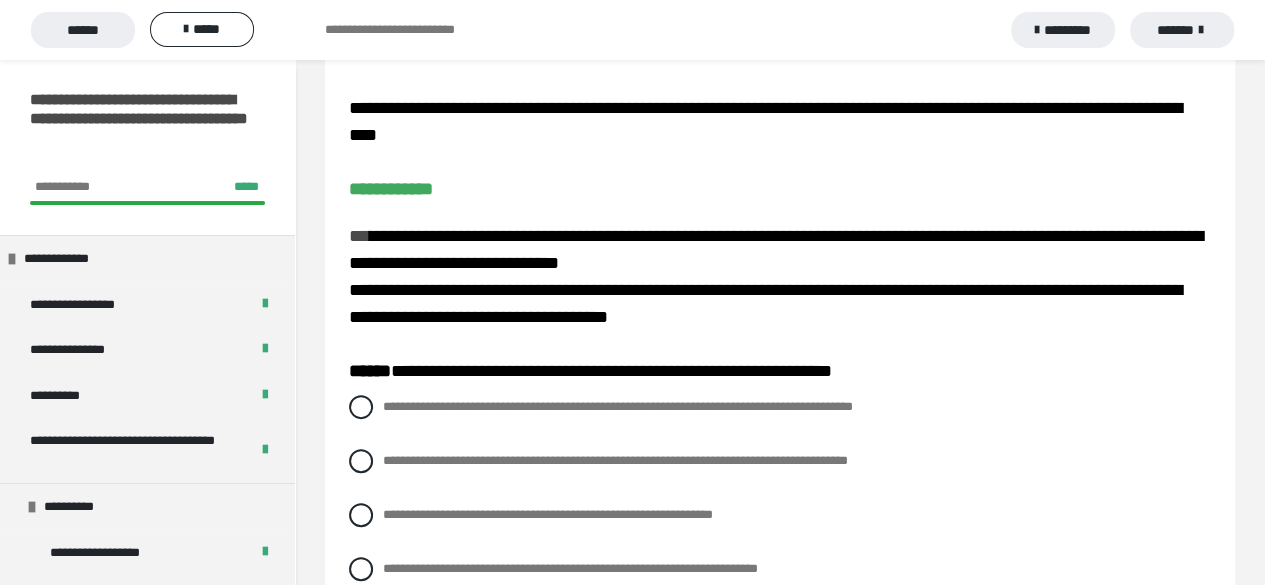 scroll, scrollTop: 200, scrollLeft: 0, axis: vertical 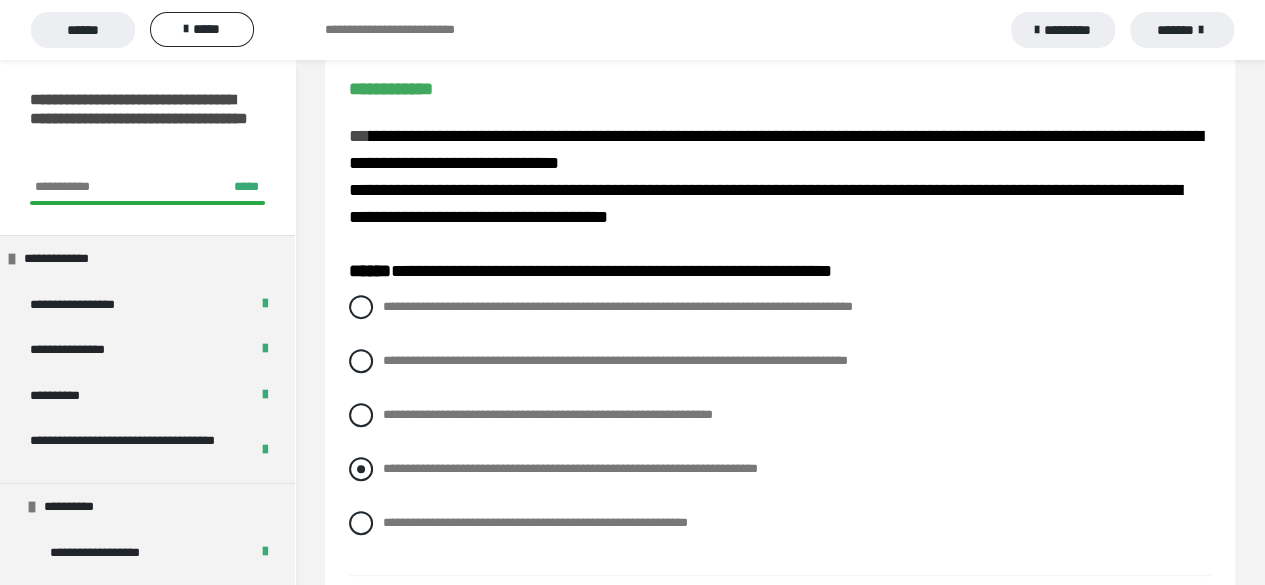 click at bounding box center [361, 469] 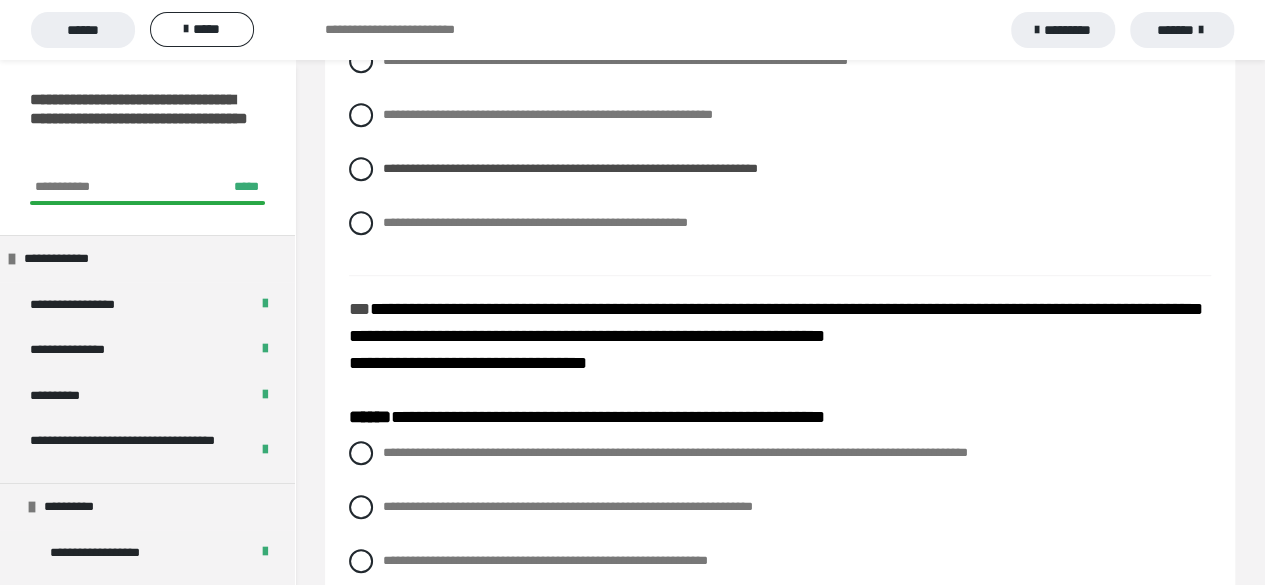scroll, scrollTop: 600, scrollLeft: 0, axis: vertical 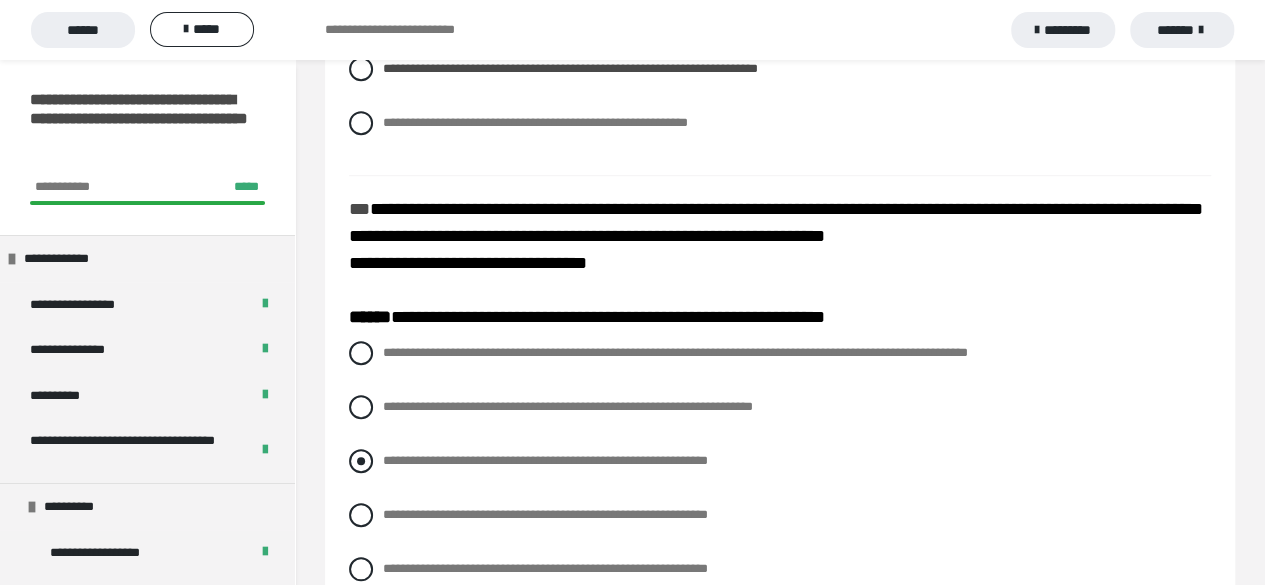 click at bounding box center (361, 461) 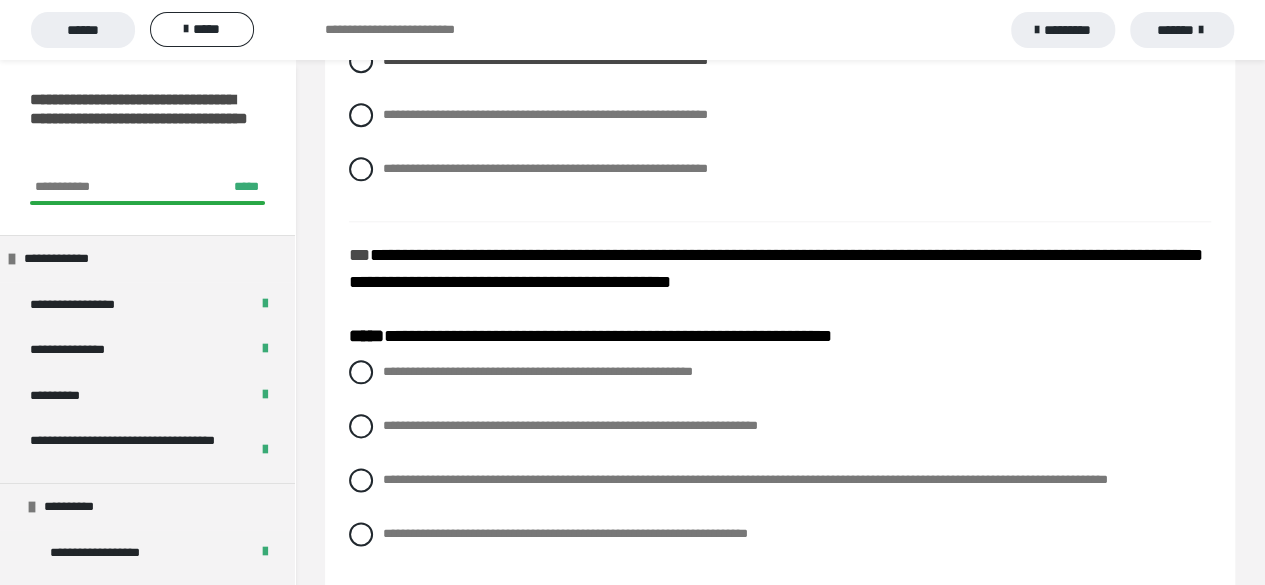 scroll, scrollTop: 1100, scrollLeft: 0, axis: vertical 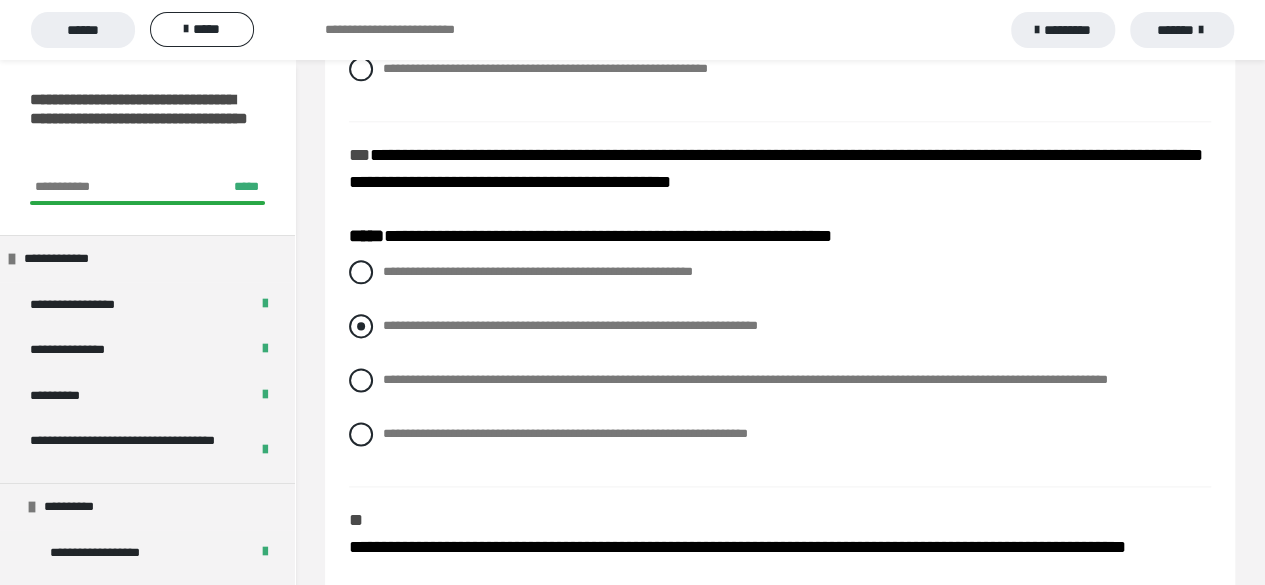 click at bounding box center (361, 326) 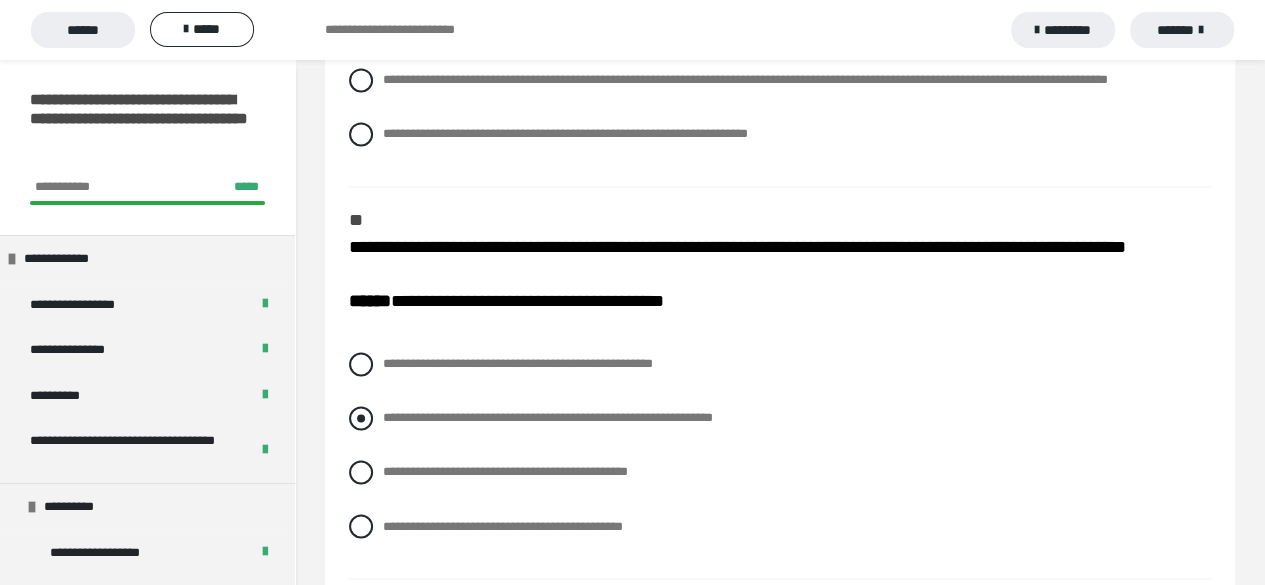 scroll, scrollTop: 1500, scrollLeft: 0, axis: vertical 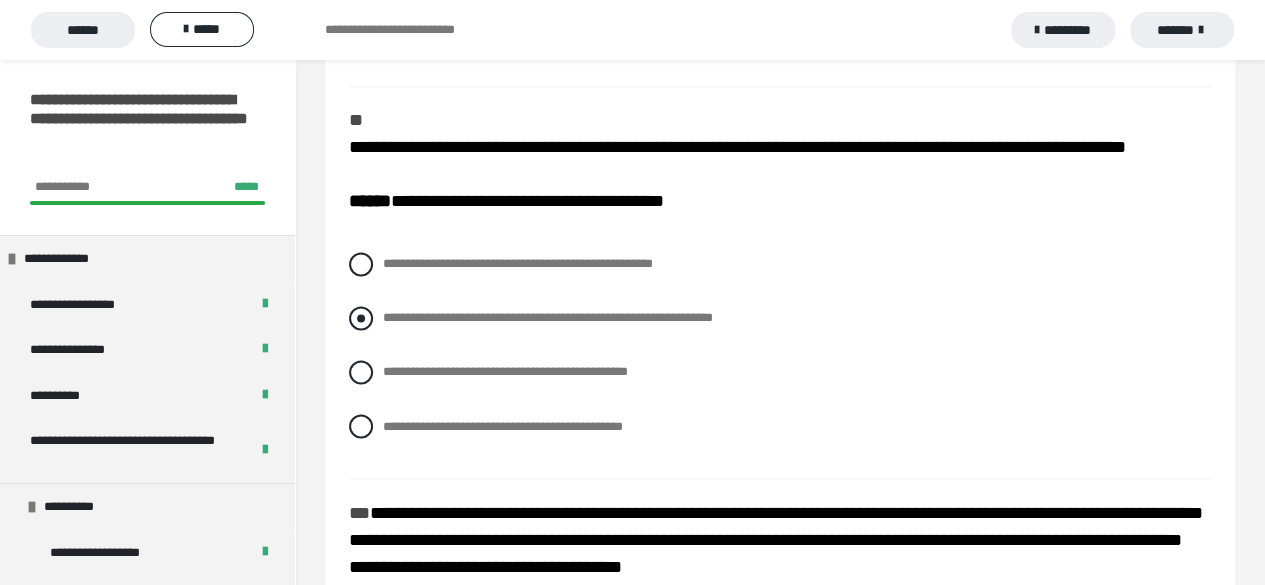 click at bounding box center [361, 318] 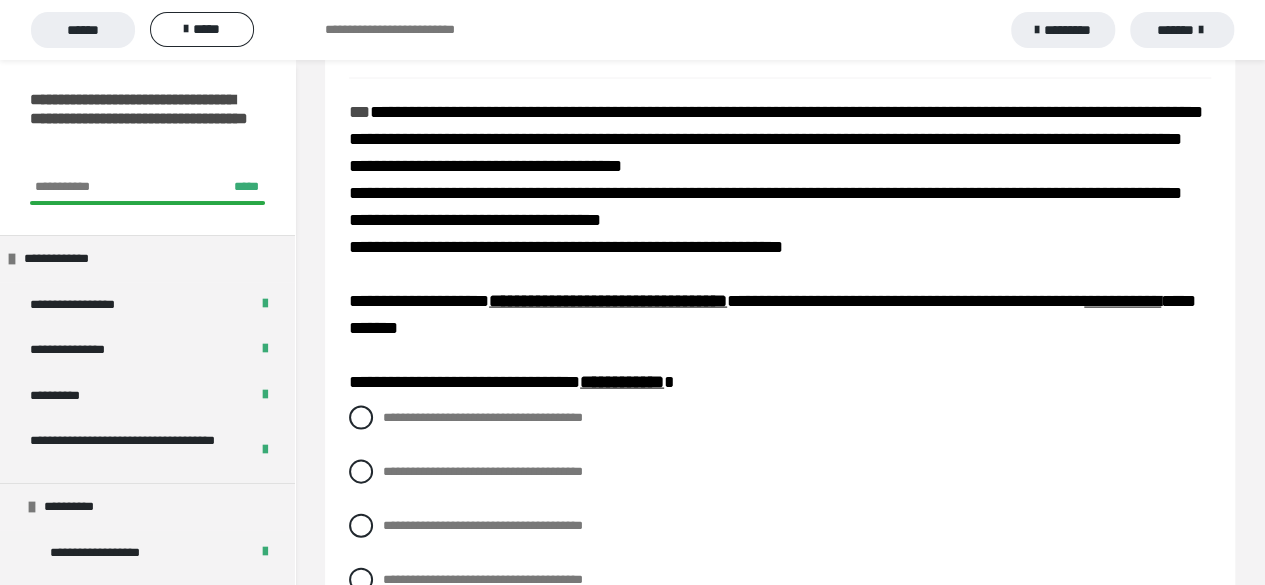 scroll, scrollTop: 2000, scrollLeft: 0, axis: vertical 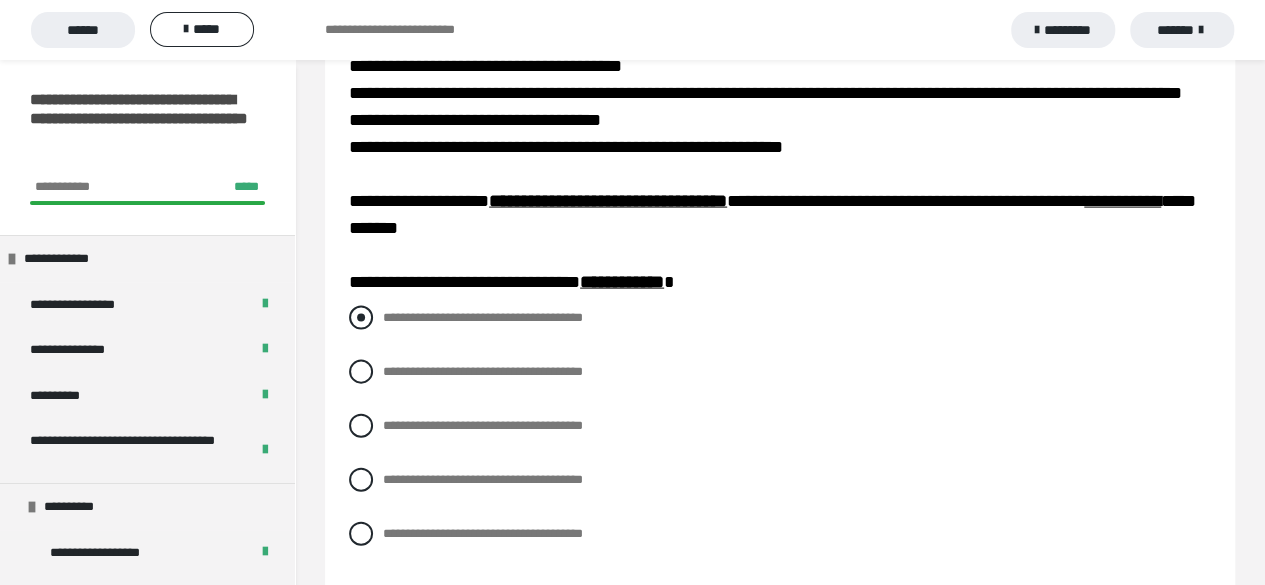 click at bounding box center (361, 318) 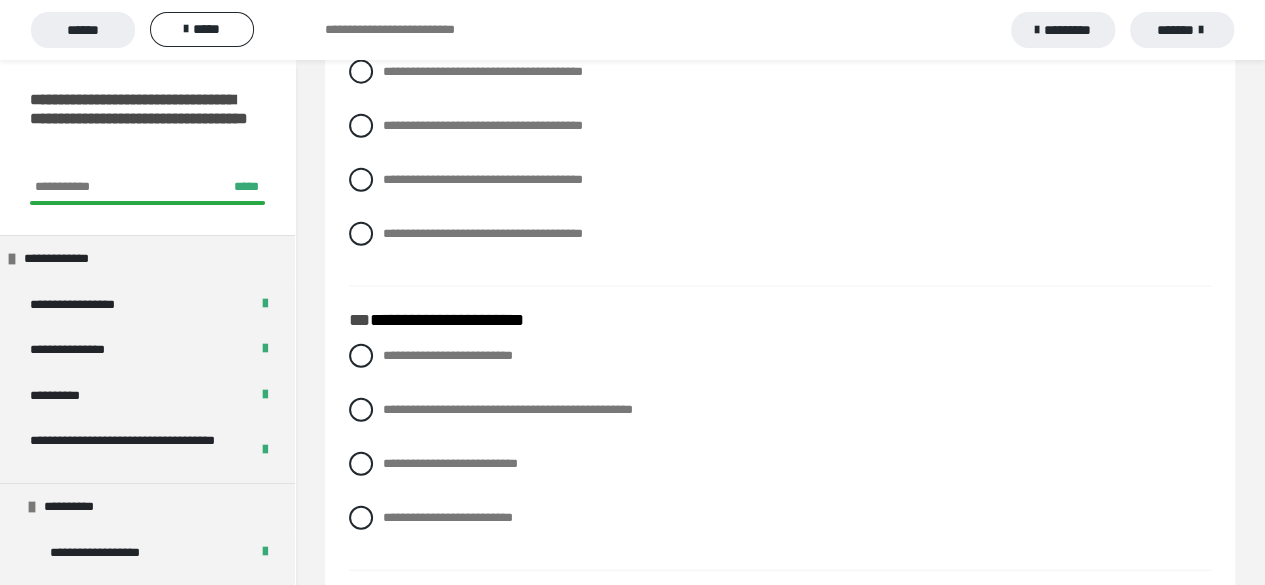 scroll, scrollTop: 2500, scrollLeft: 0, axis: vertical 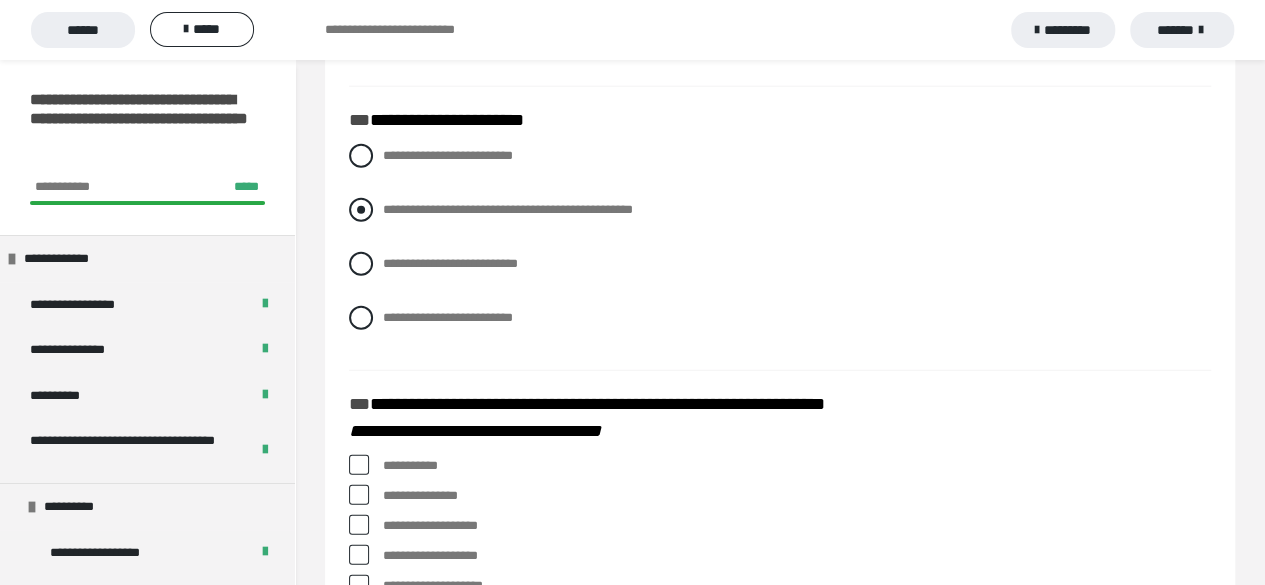 click at bounding box center (361, 210) 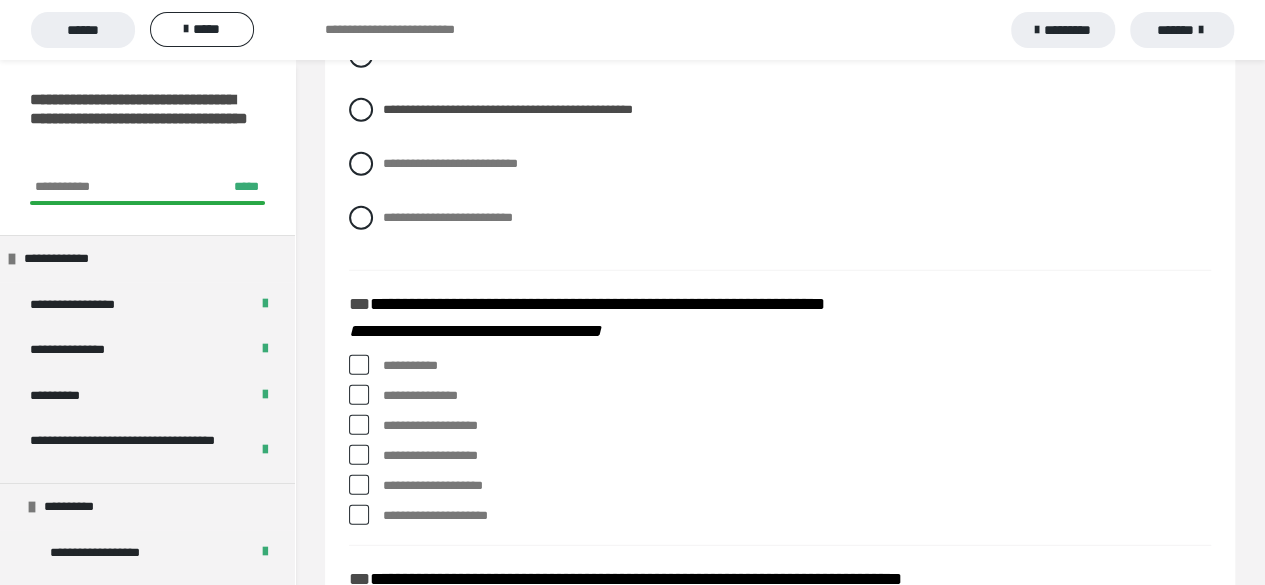 scroll, scrollTop: 2700, scrollLeft: 0, axis: vertical 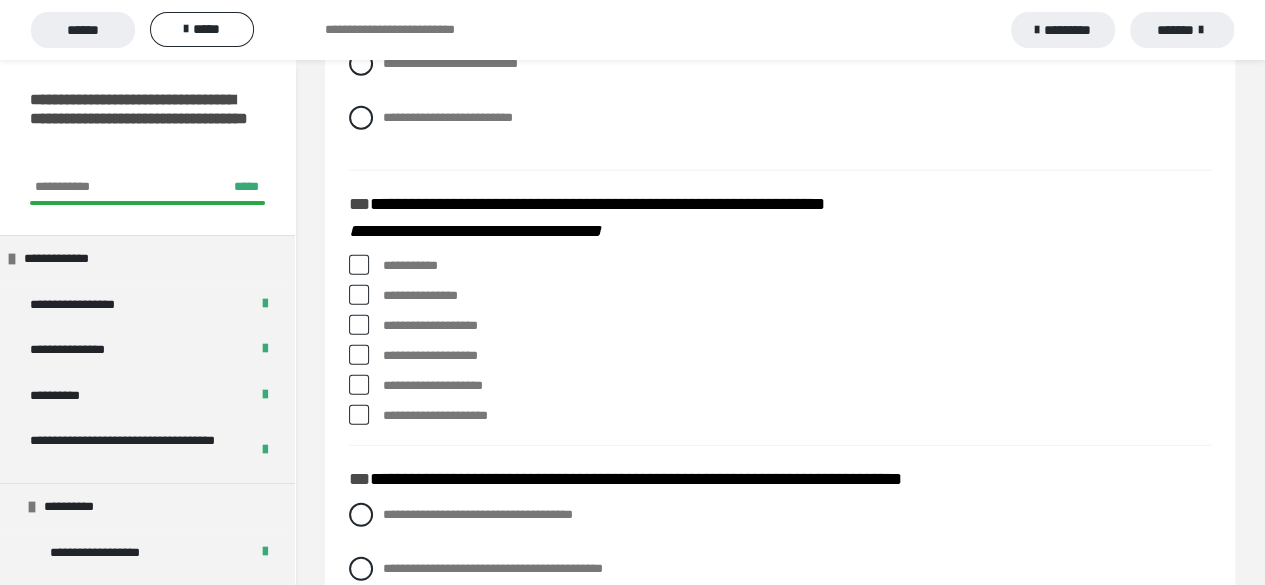 click at bounding box center [359, 325] 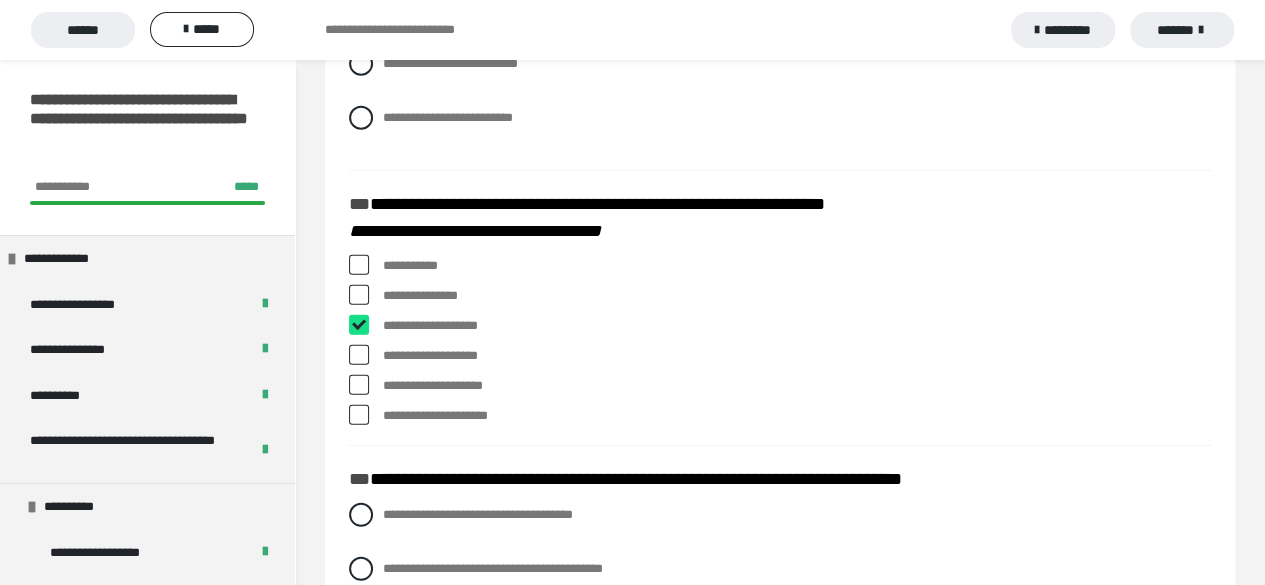 checkbox on "****" 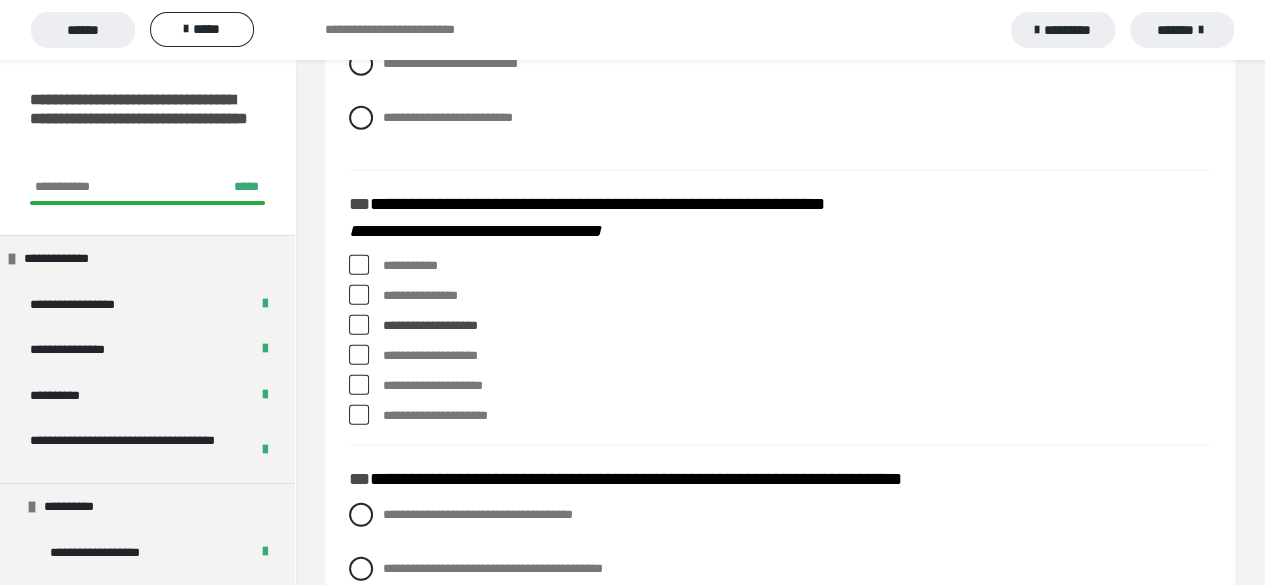 click at bounding box center [359, 415] 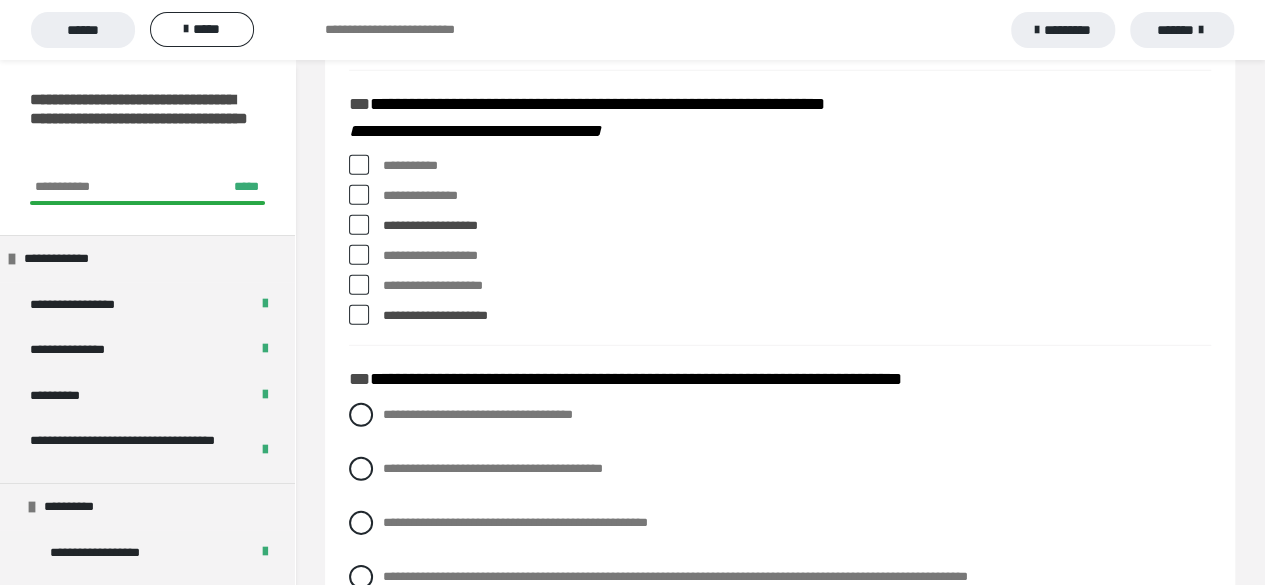 scroll, scrollTop: 2900, scrollLeft: 0, axis: vertical 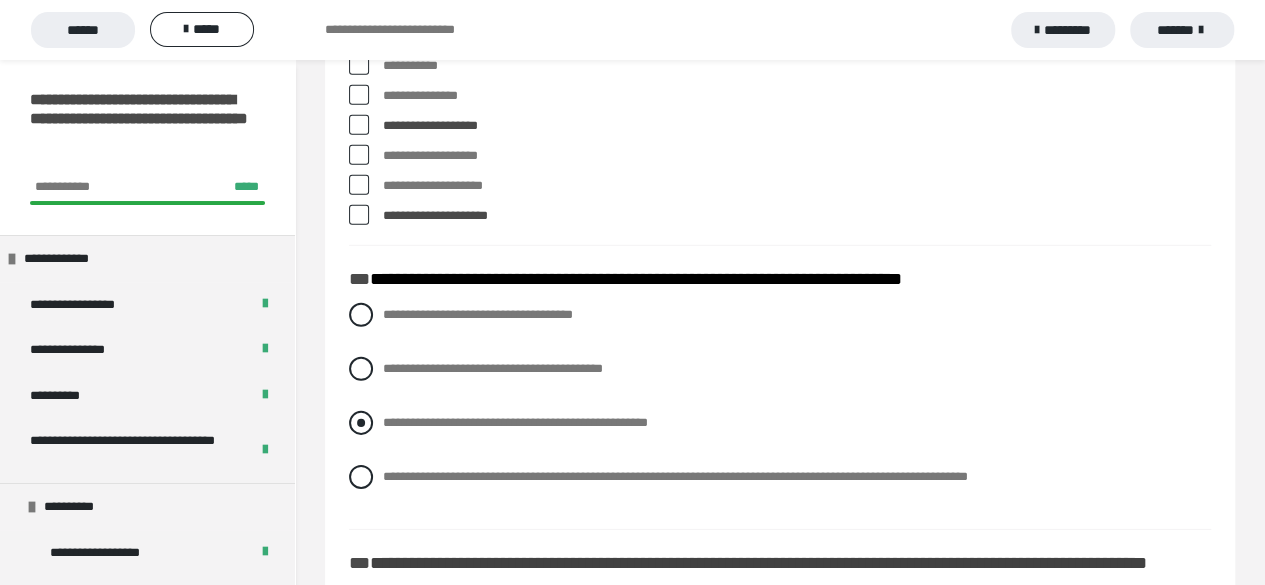 click at bounding box center [361, 423] 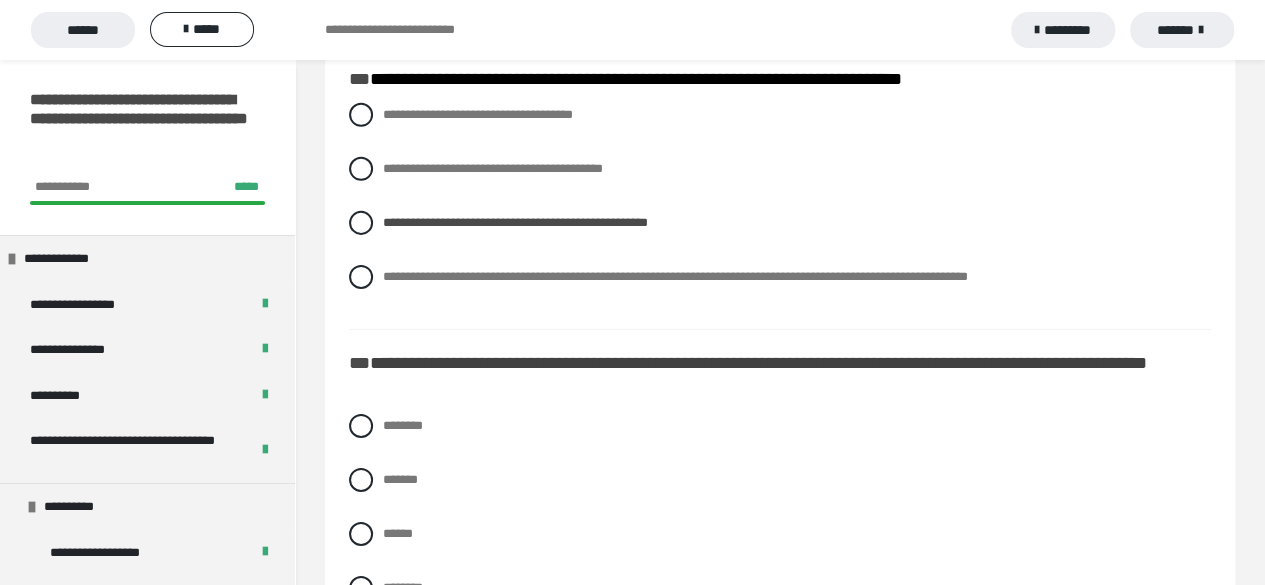 scroll, scrollTop: 3200, scrollLeft: 0, axis: vertical 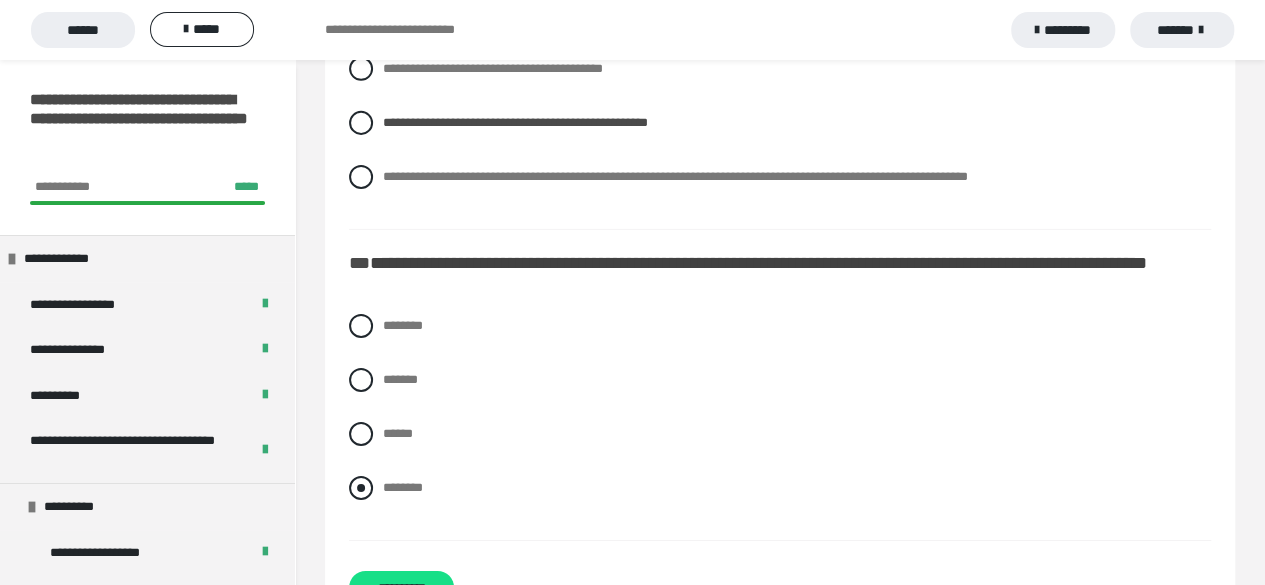 click at bounding box center (361, 488) 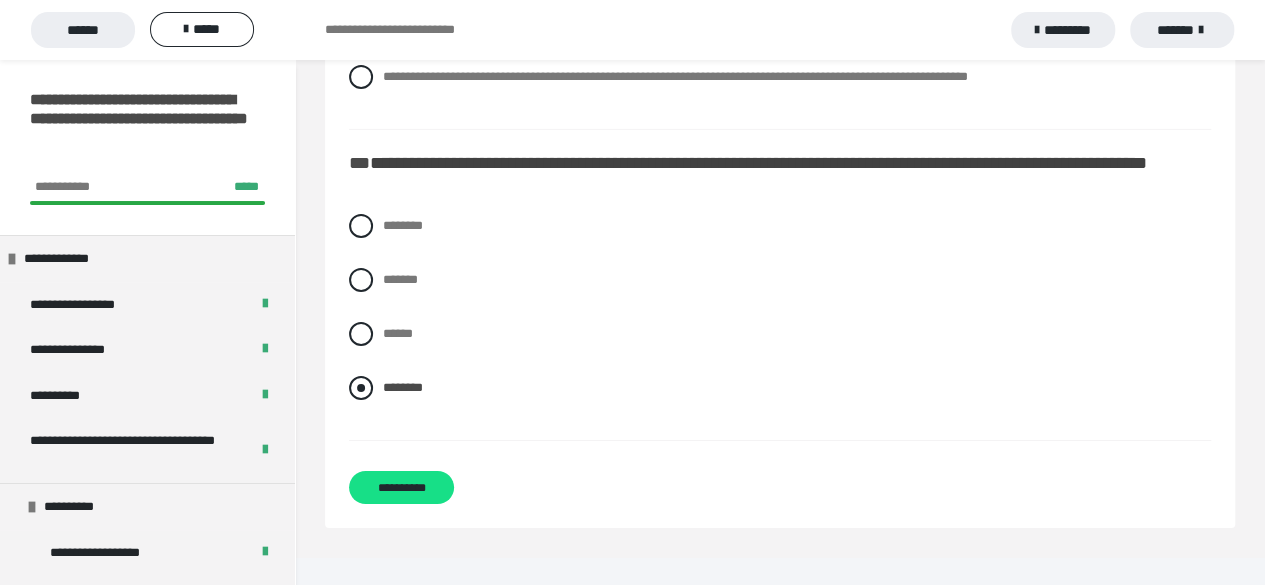 scroll, scrollTop: 3309, scrollLeft: 0, axis: vertical 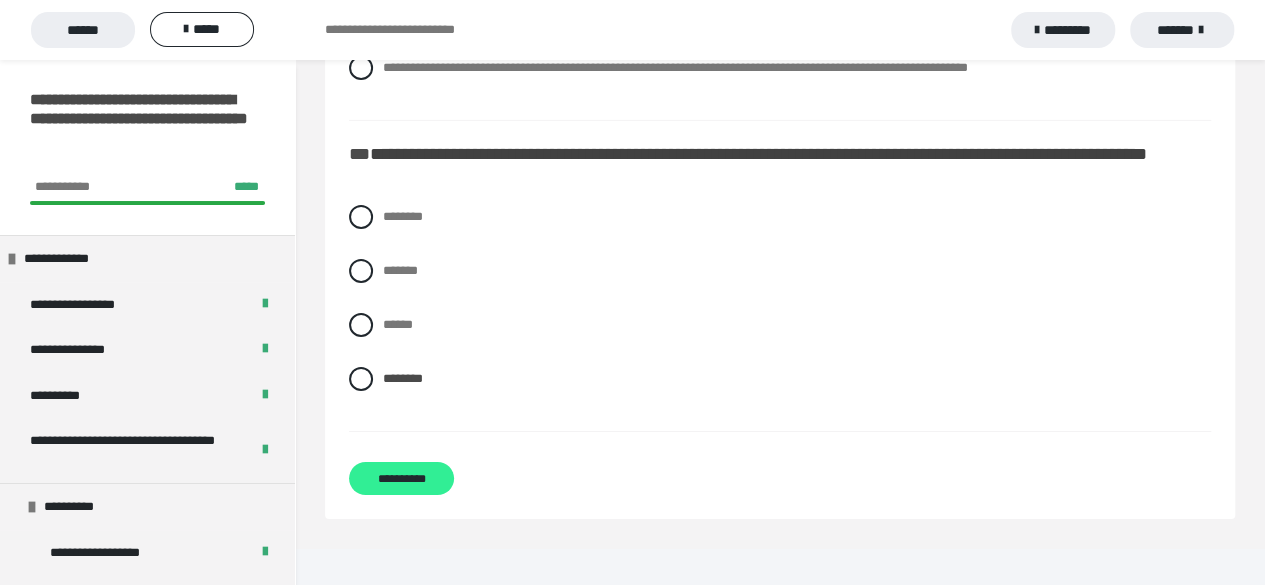 click on "**********" at bounding box center (401, 478) 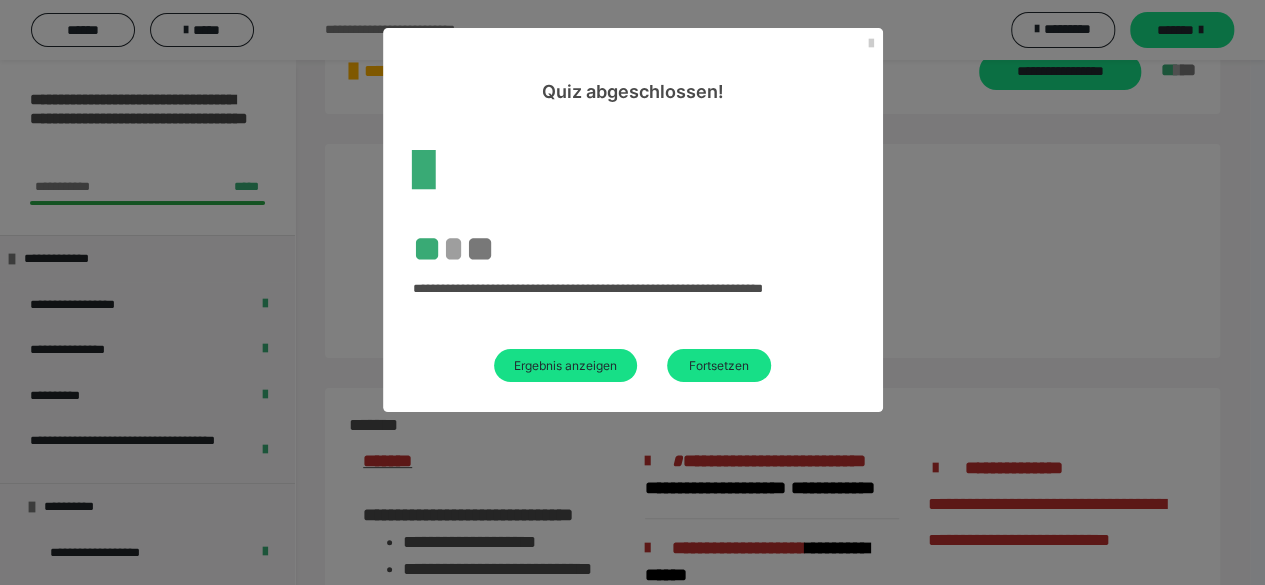scroll, scrollTop: 1789, scrollLeft: 0, axis: vertical 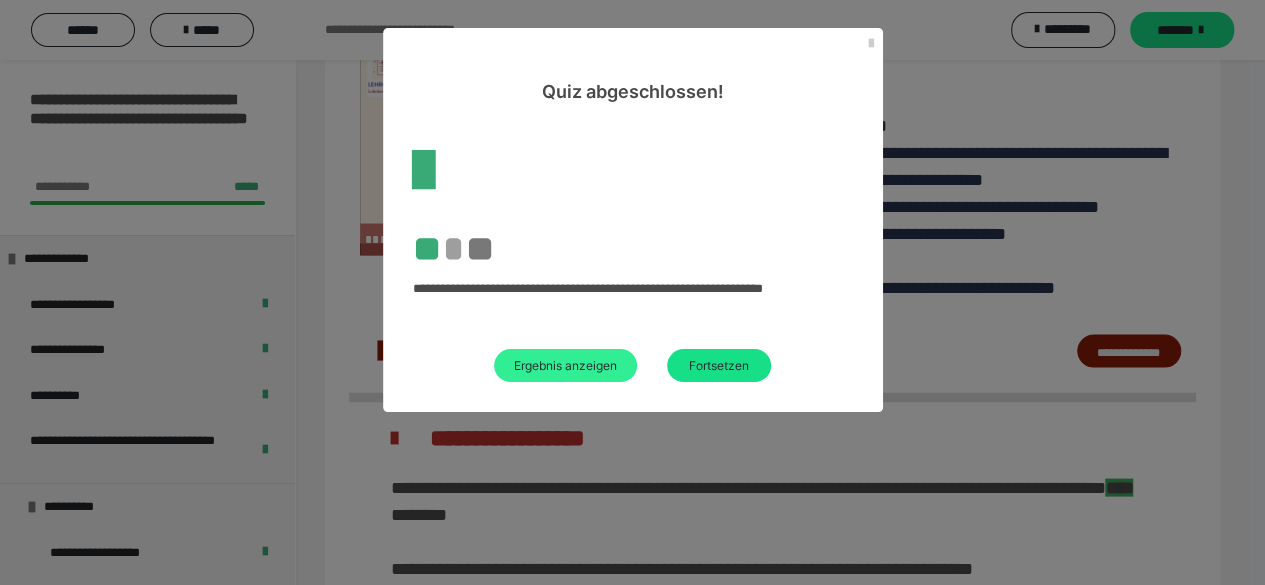 click on "Ergebnis anzeigen" at bounding box center (565, 365) 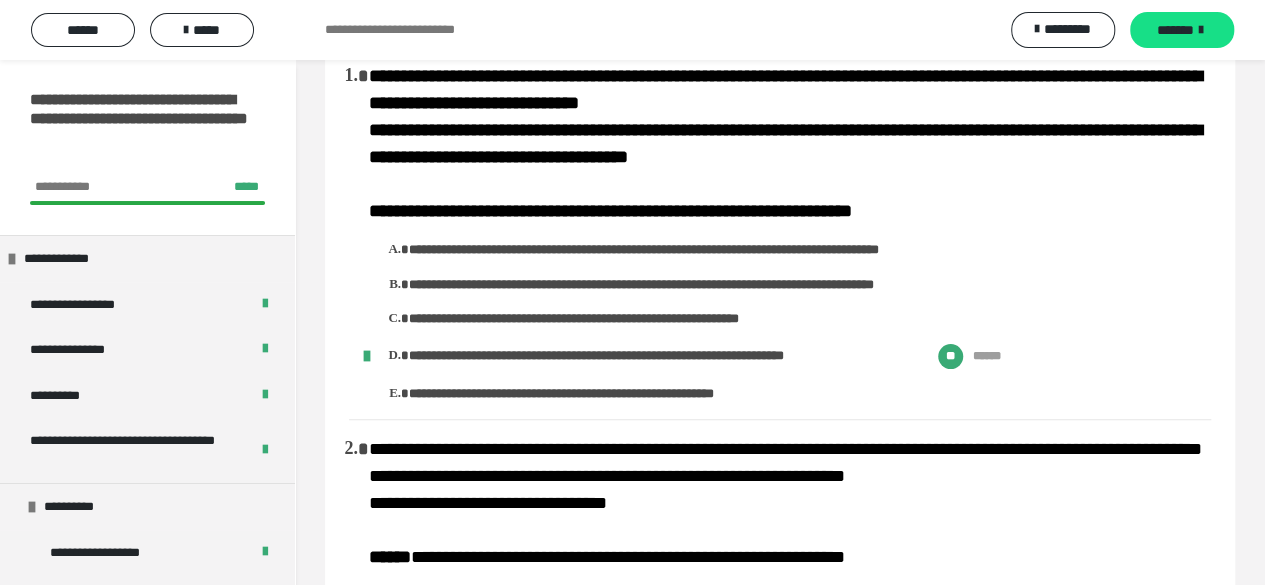 scroll, scrollTop: 0, scrollLeft: 0, axis: both 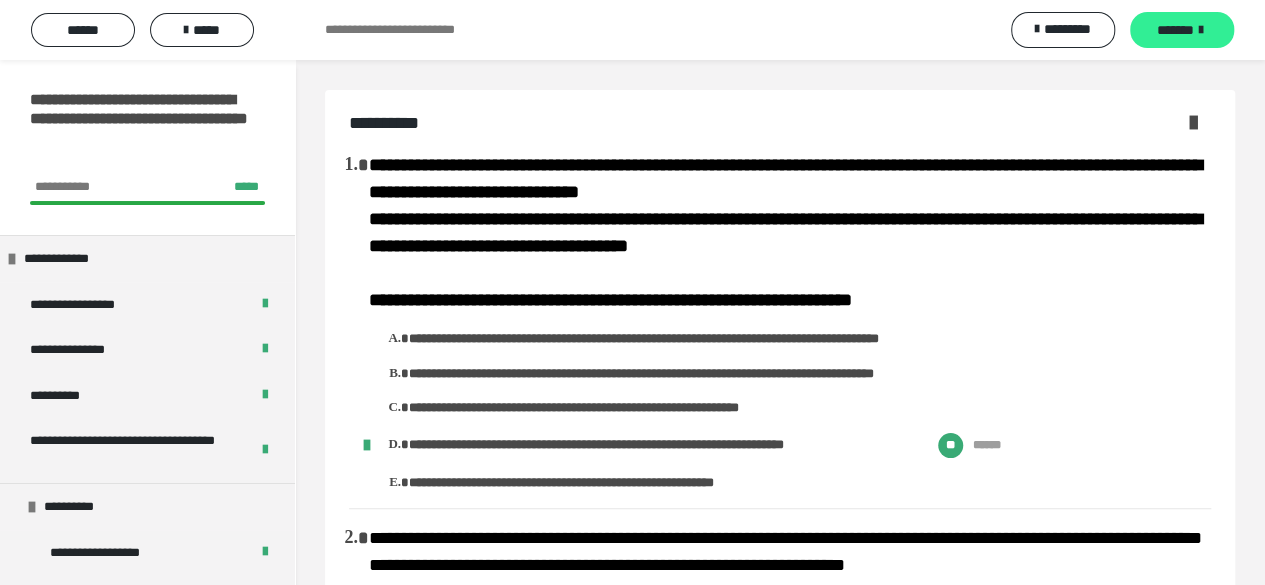 click on "*******" at bounding box center [1175, 30] 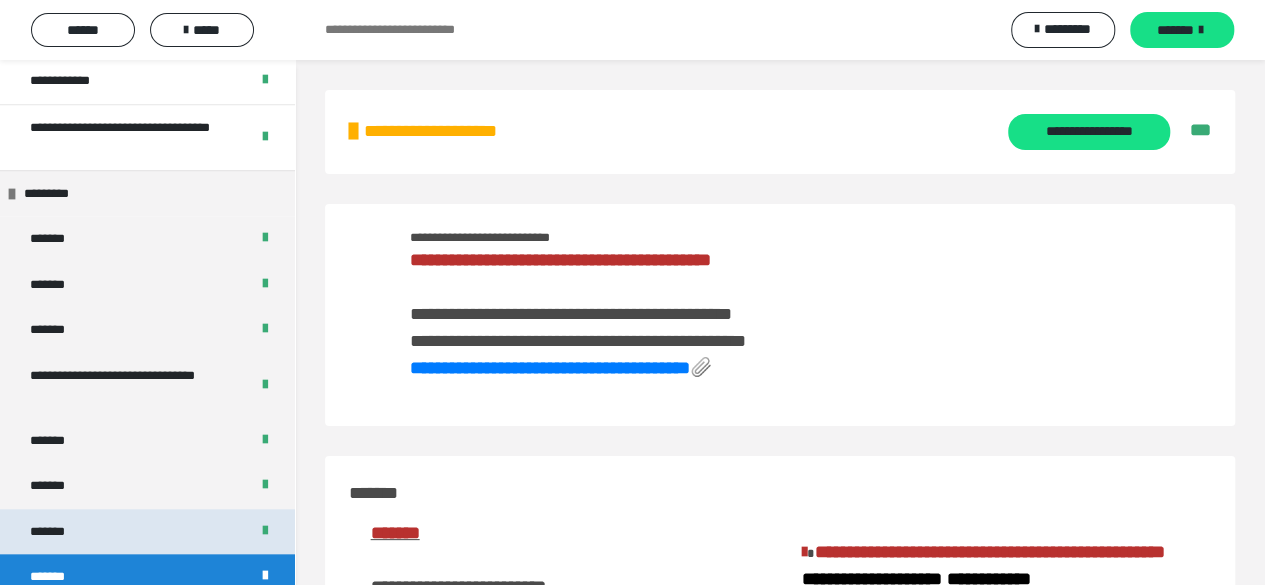 scroll, scrollTop: 800, scrollLeft: 0, axis: vertical 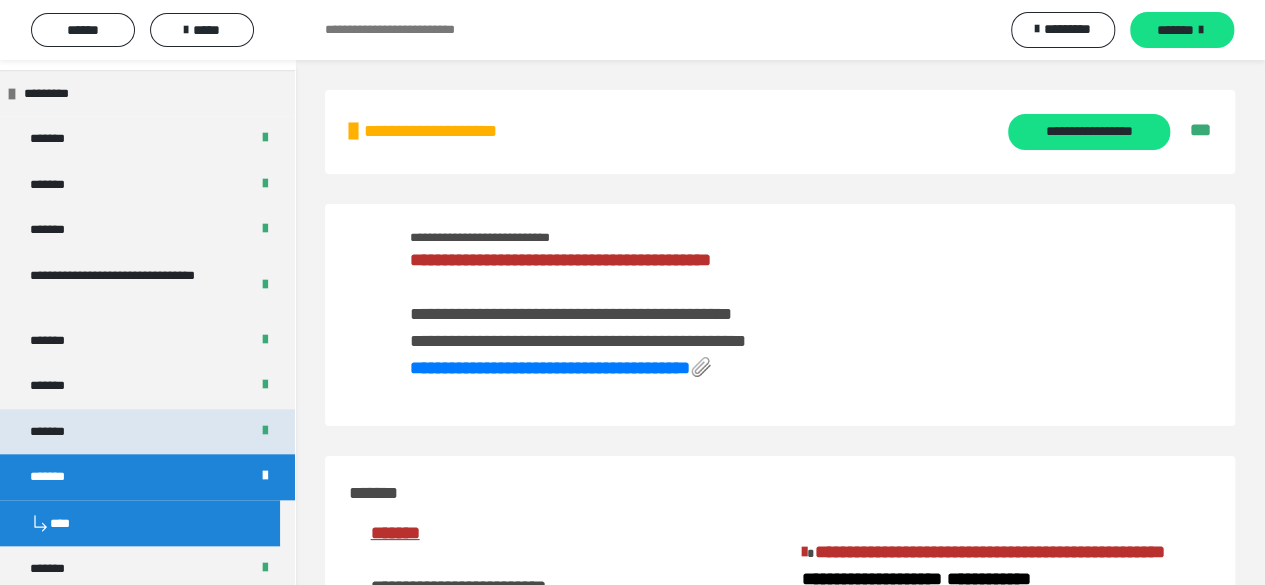 click on "*******" at bounding box center [147, 432] 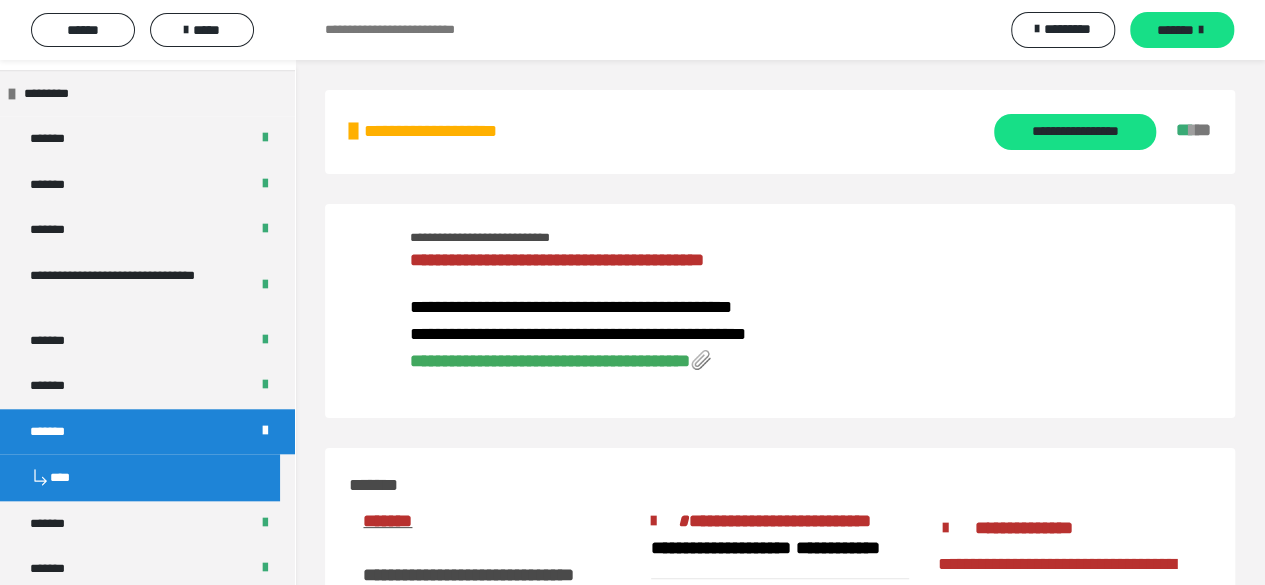click on "**********" at bounding box center [550, 361] 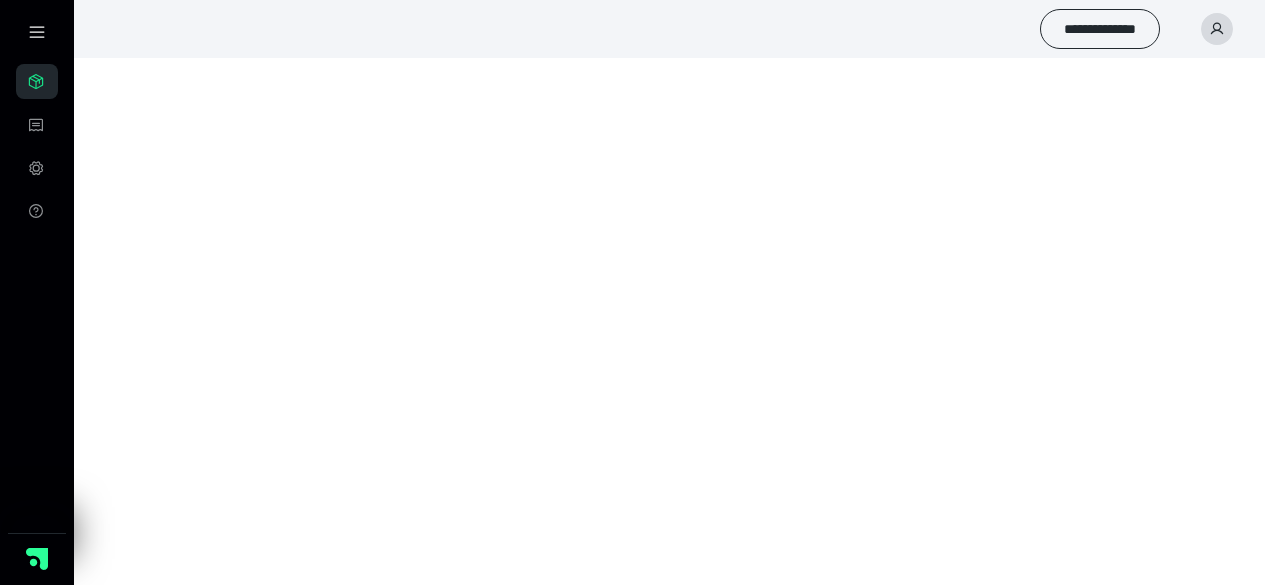 scroll, scrollTop: 0, scrollLeft: 0, axis: both 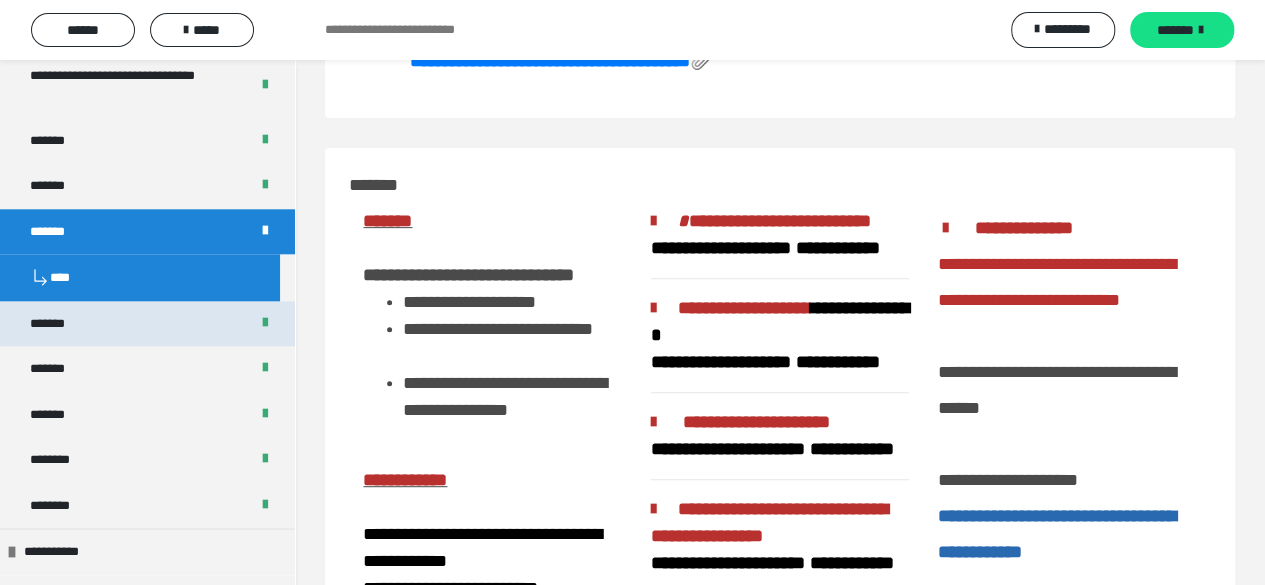 click on "*******" at bounding box center (147, 324) 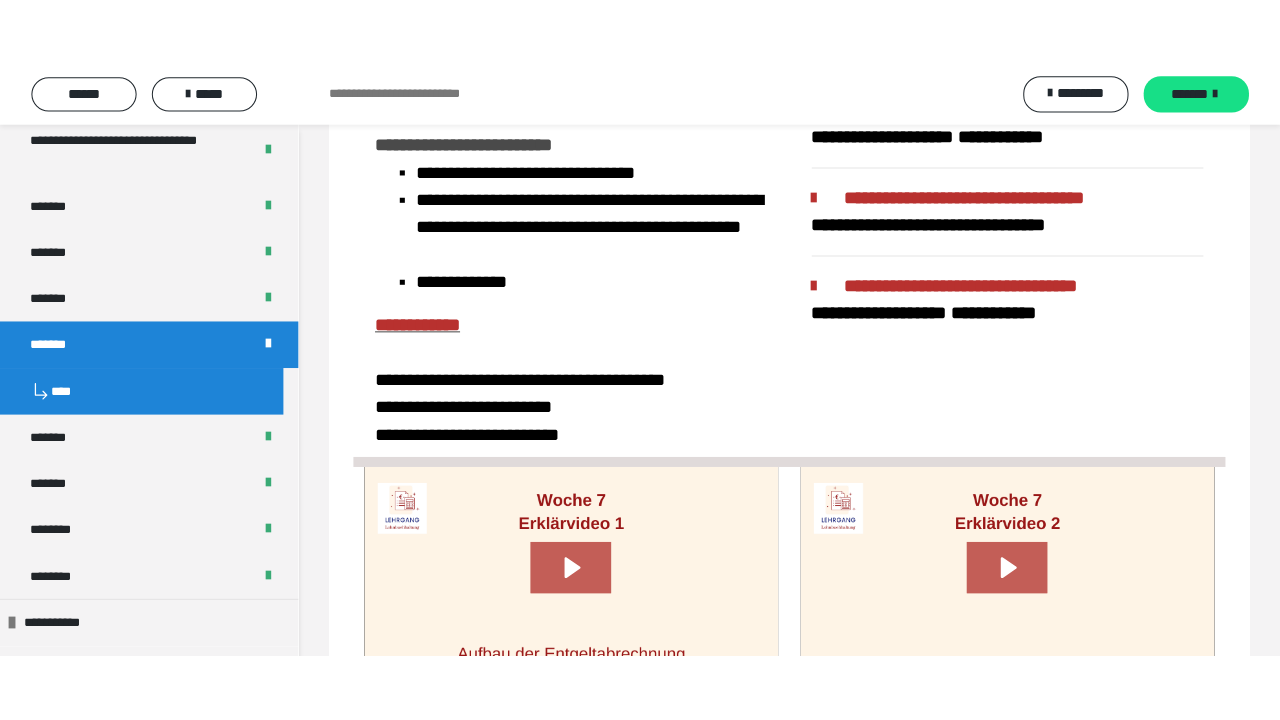 scroll, scrollTop: 707, scrollLeft: 0, axis: vertical 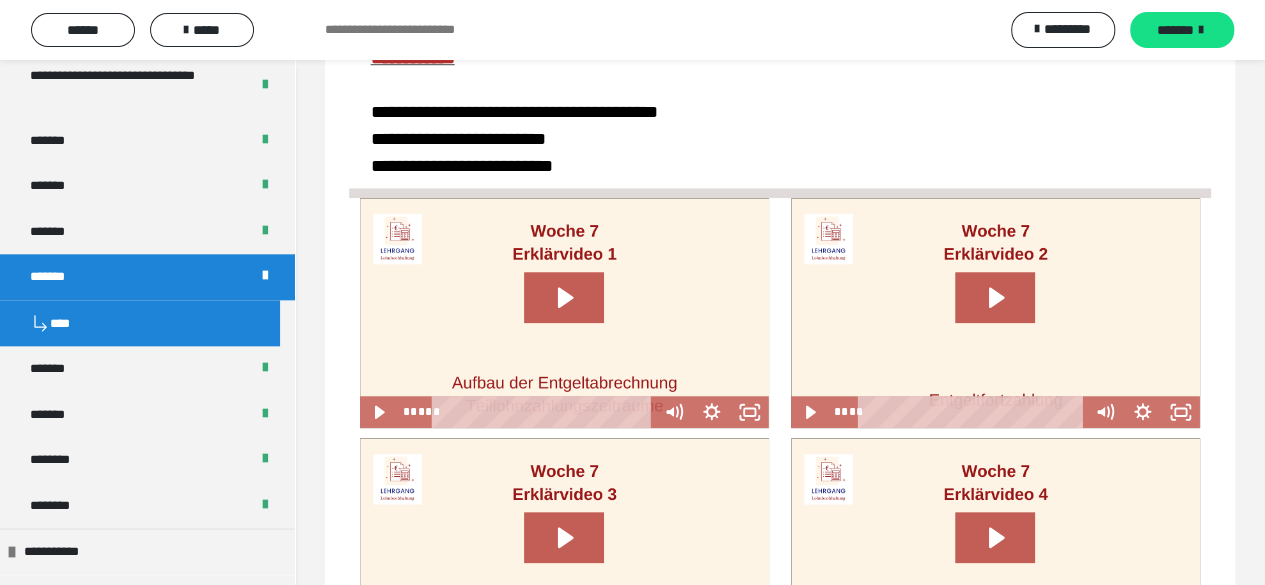 click at bounding box center (564, 313) 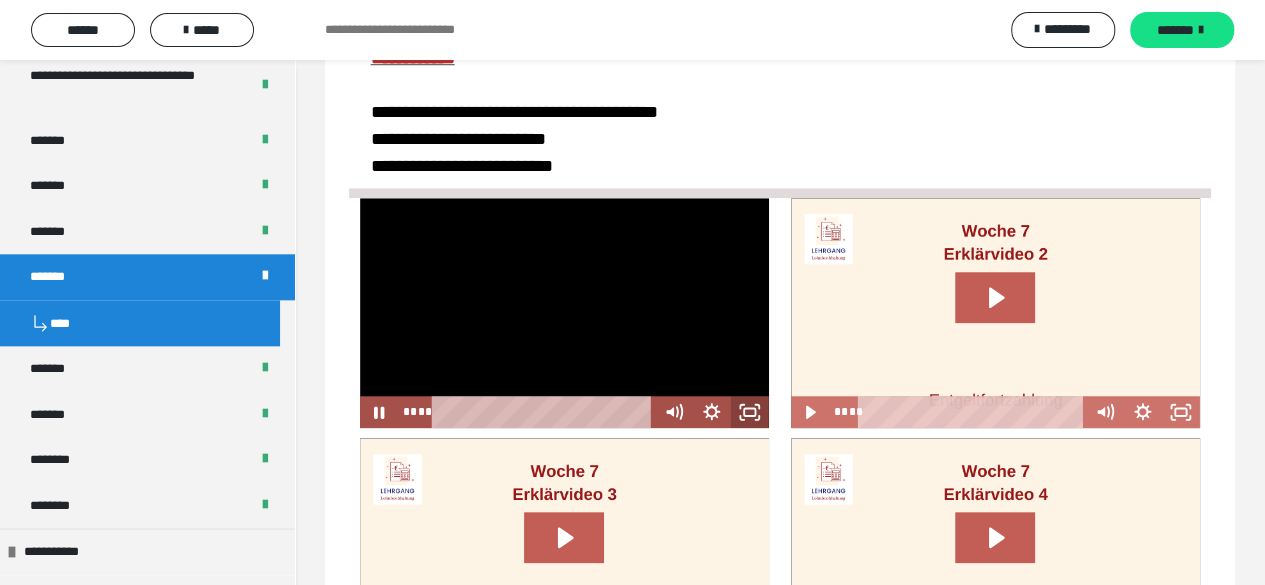click 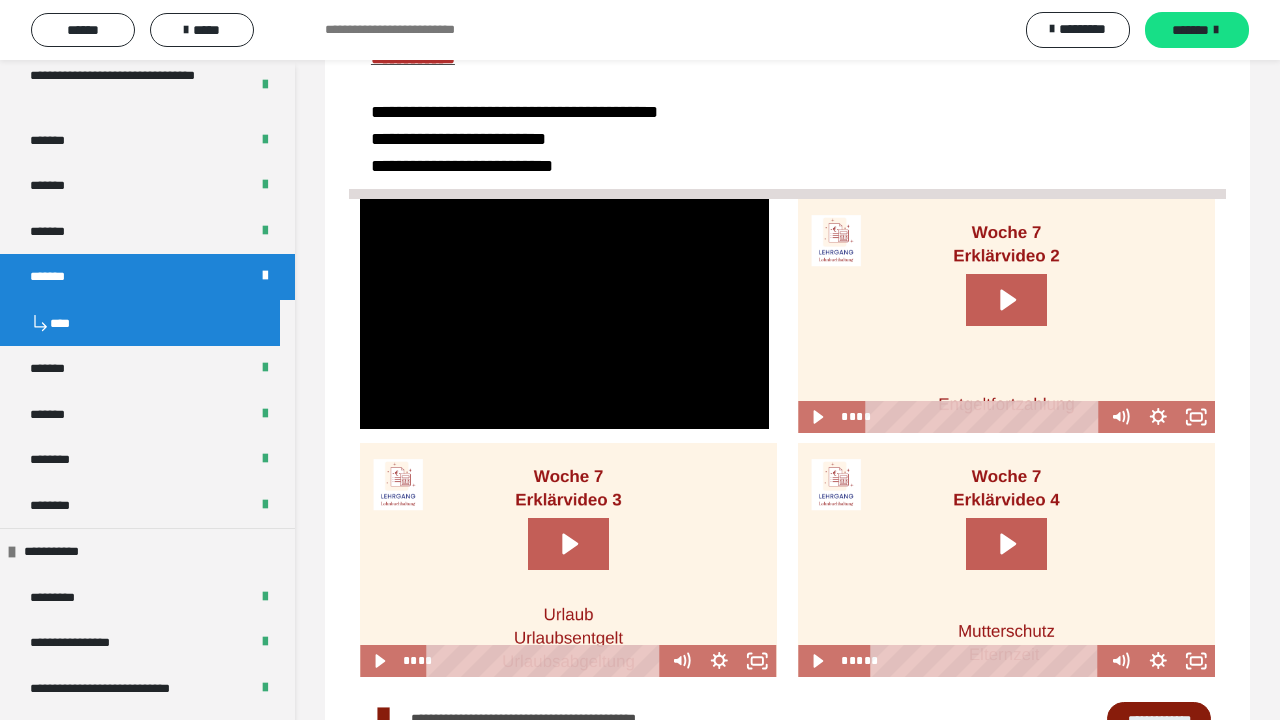 type 